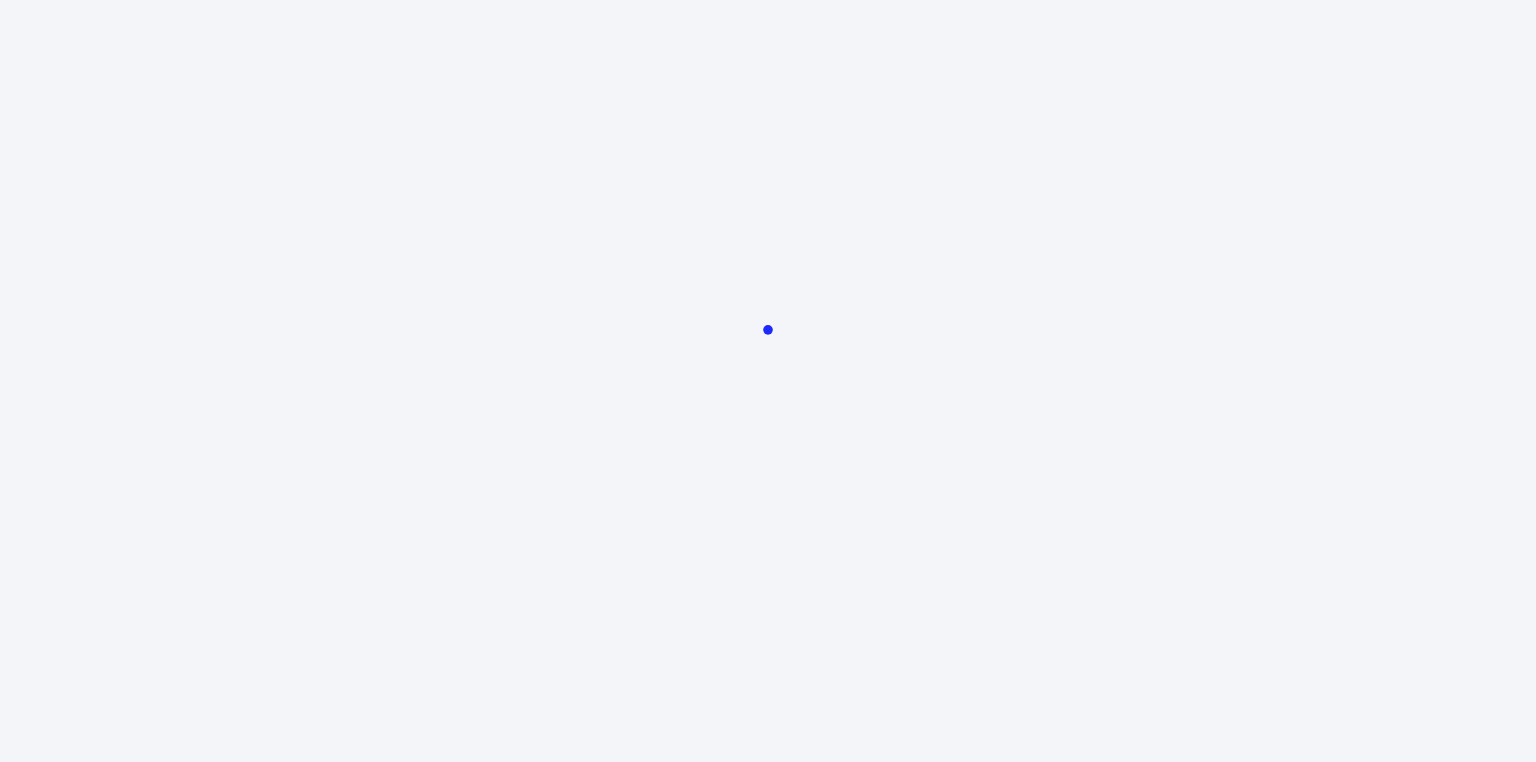 scroll, scrollTop: 0, scrollLeft: 0, axis: both 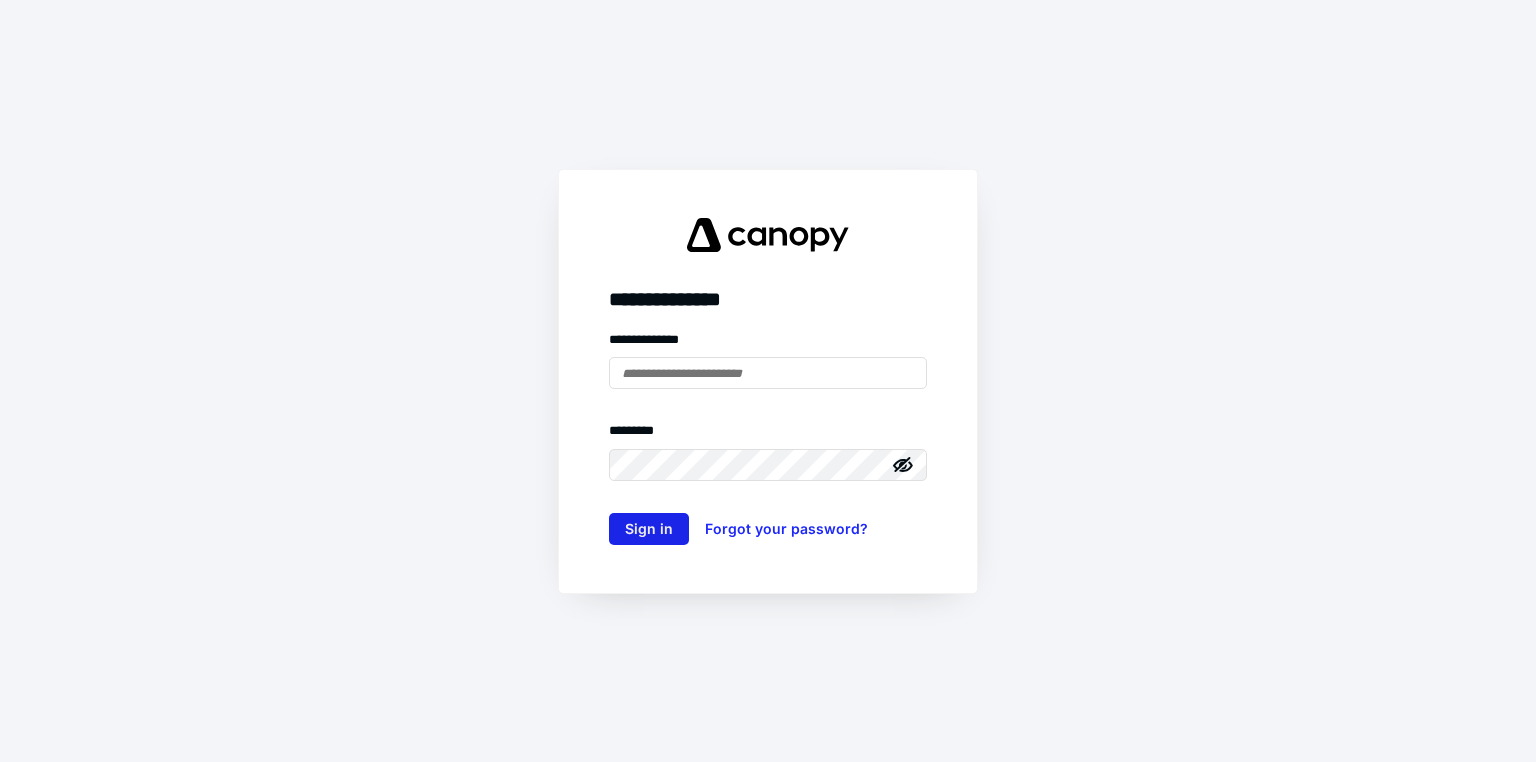 type on "**********" 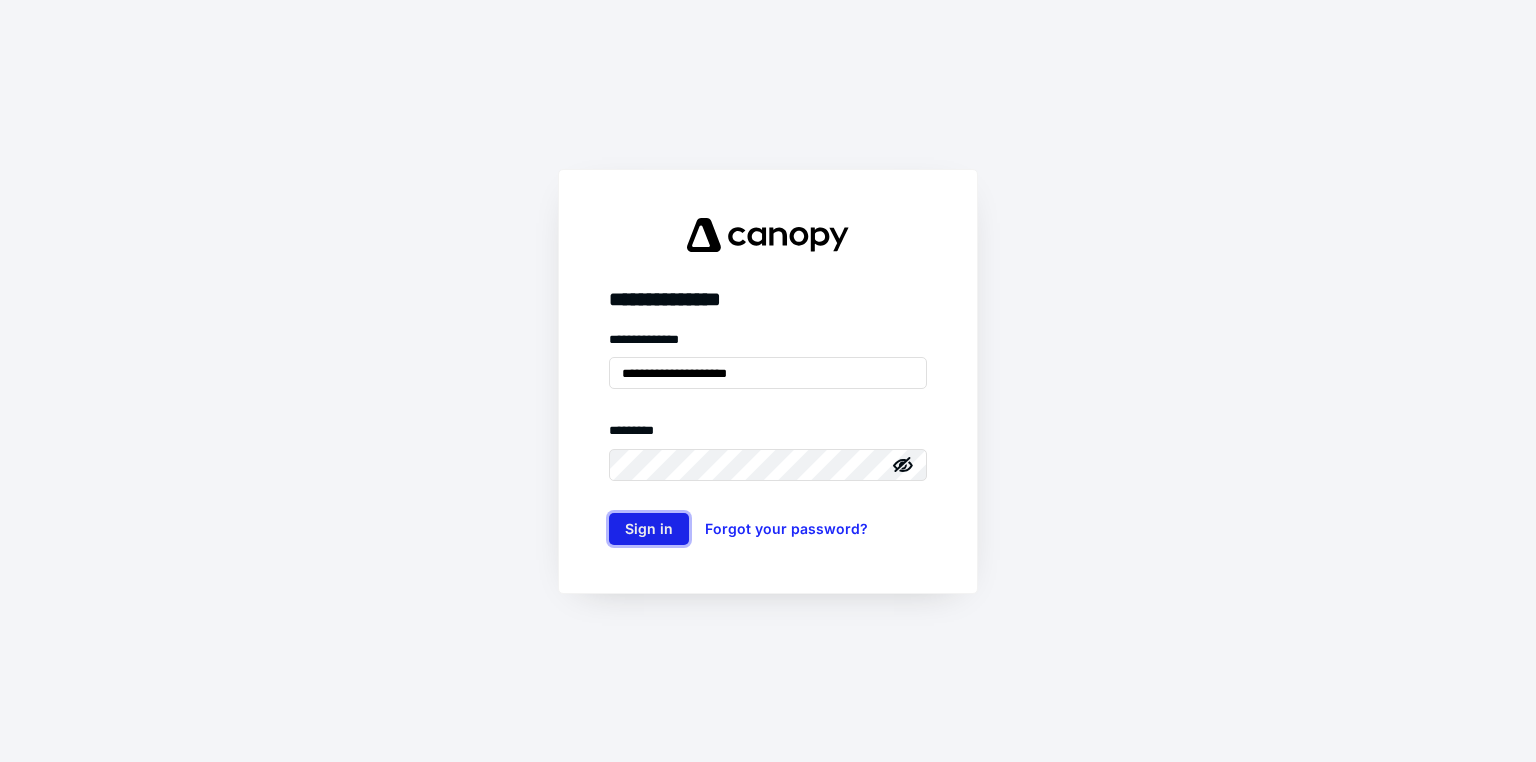 click on "Sign in" at bounding box center [649, 529] 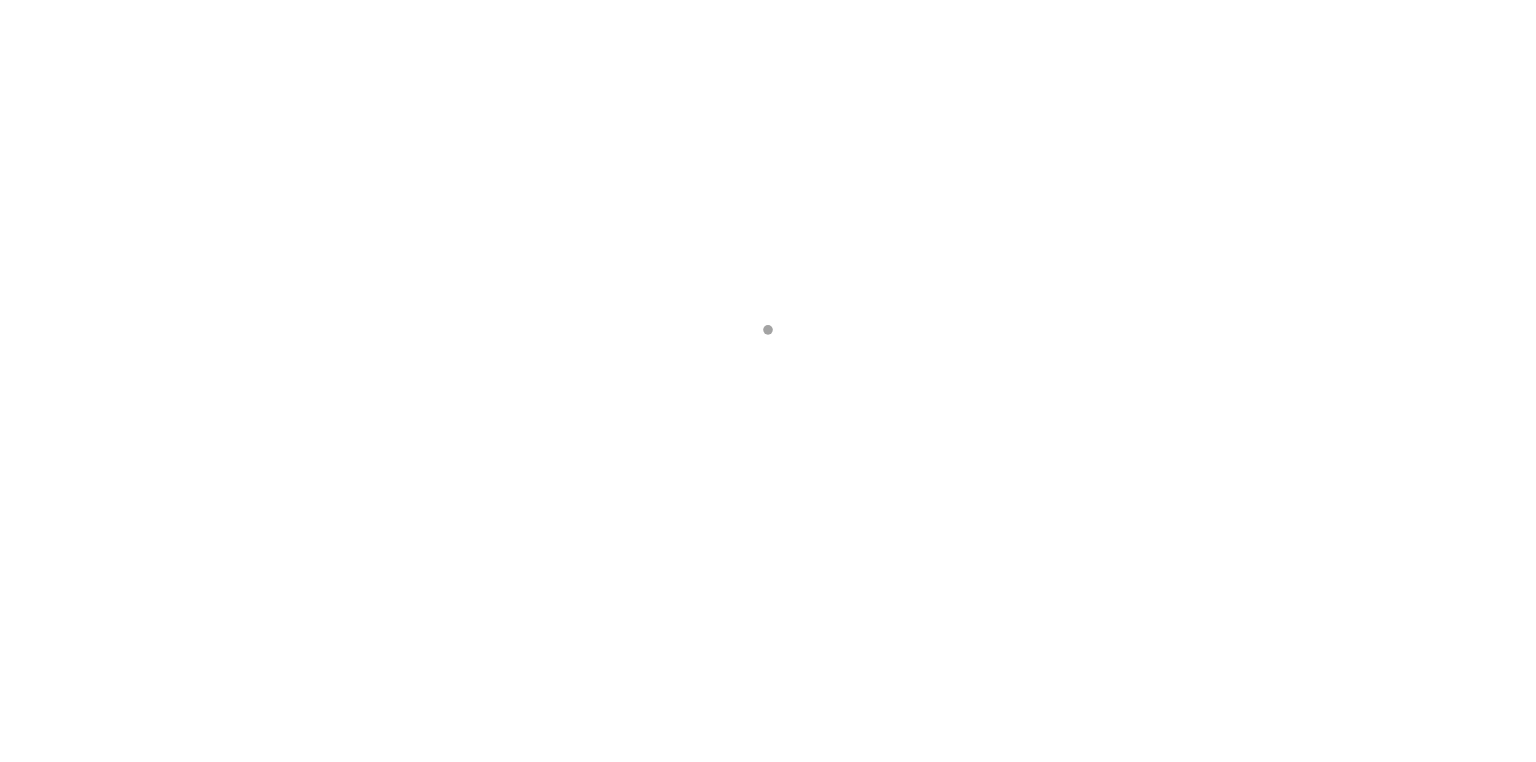 scroll, scrollTop: 0, scrollLeft: 0, axis: both 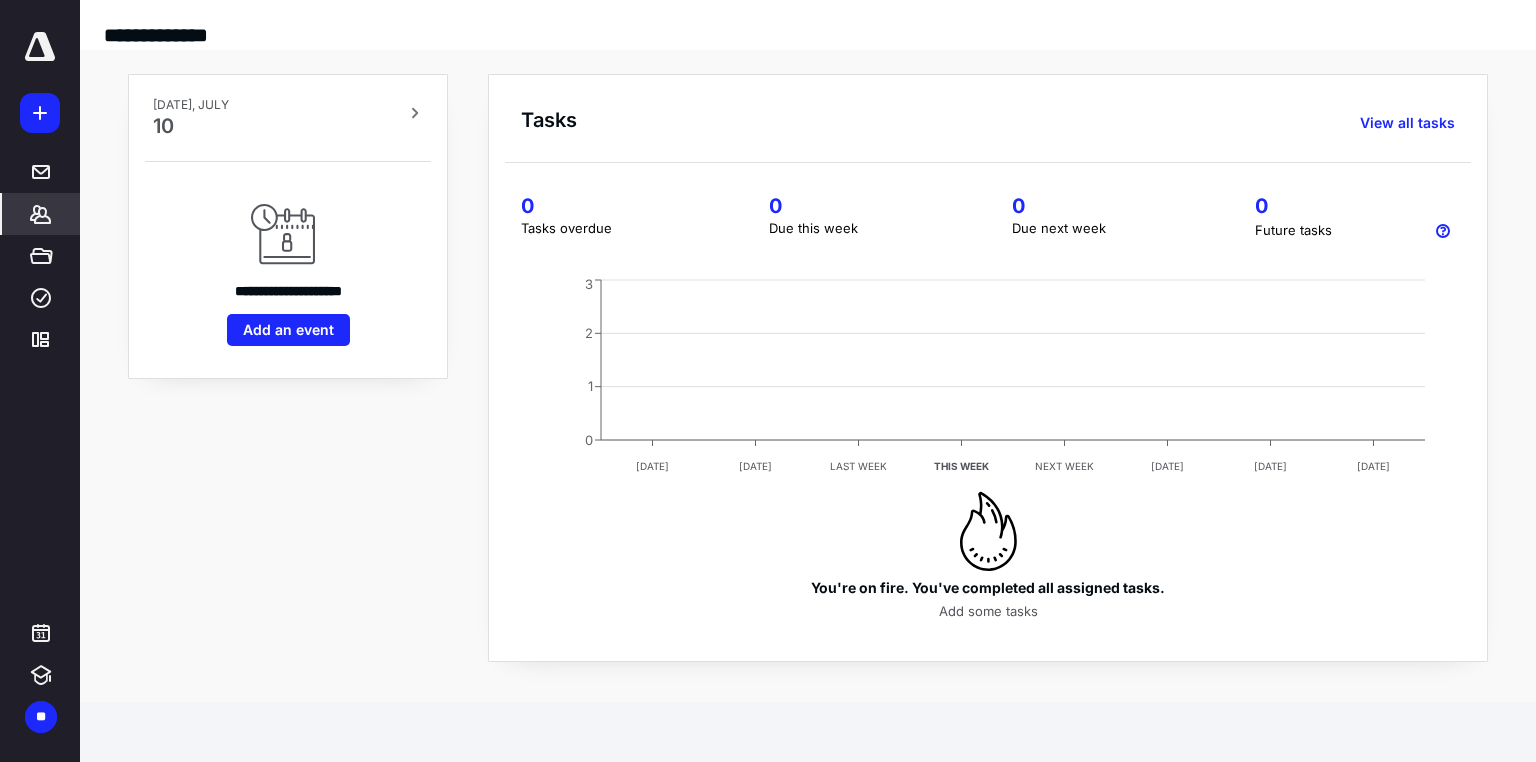 click on "*******" at bounding box center (41, 214) 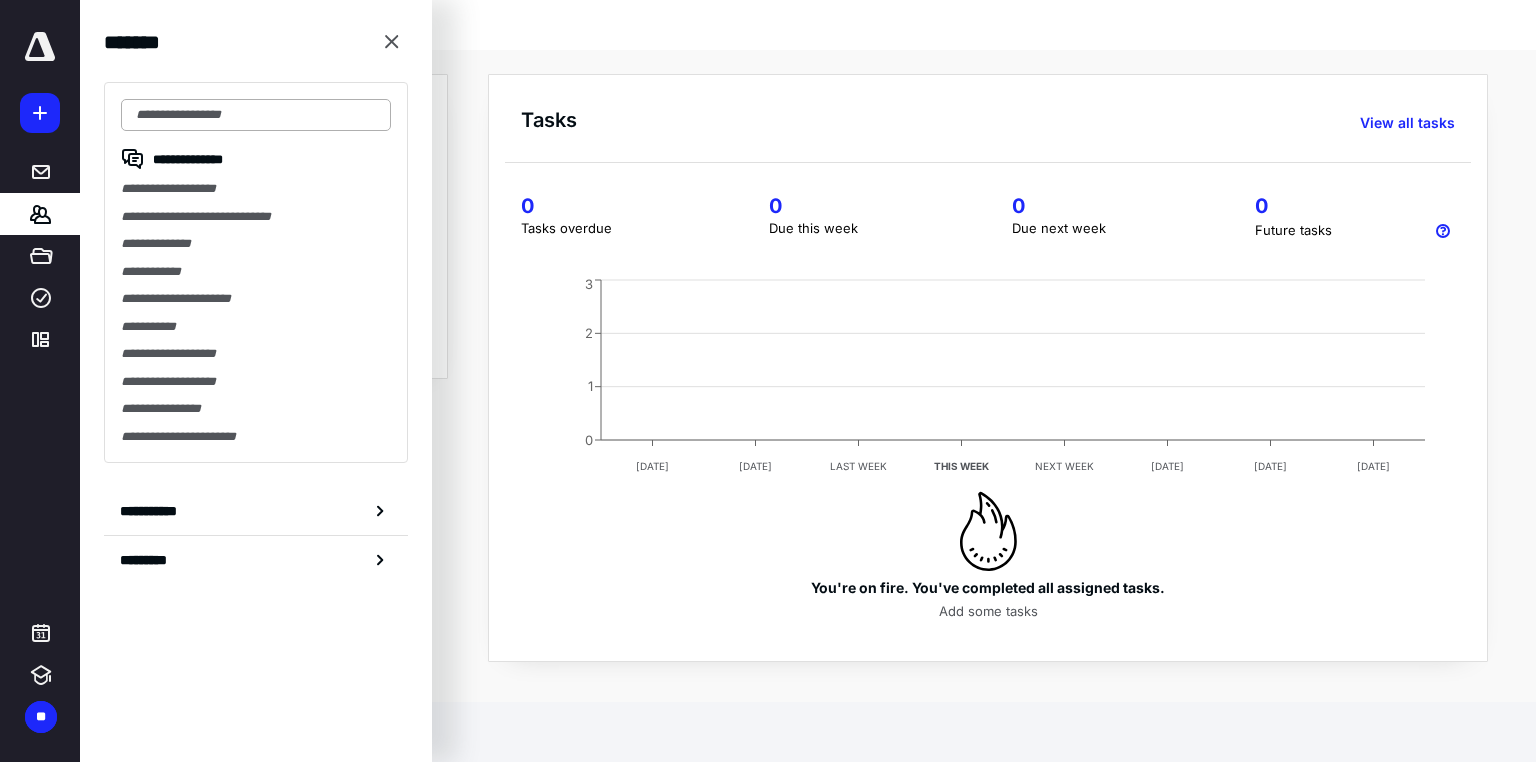 click at bounding box center [256, 115] 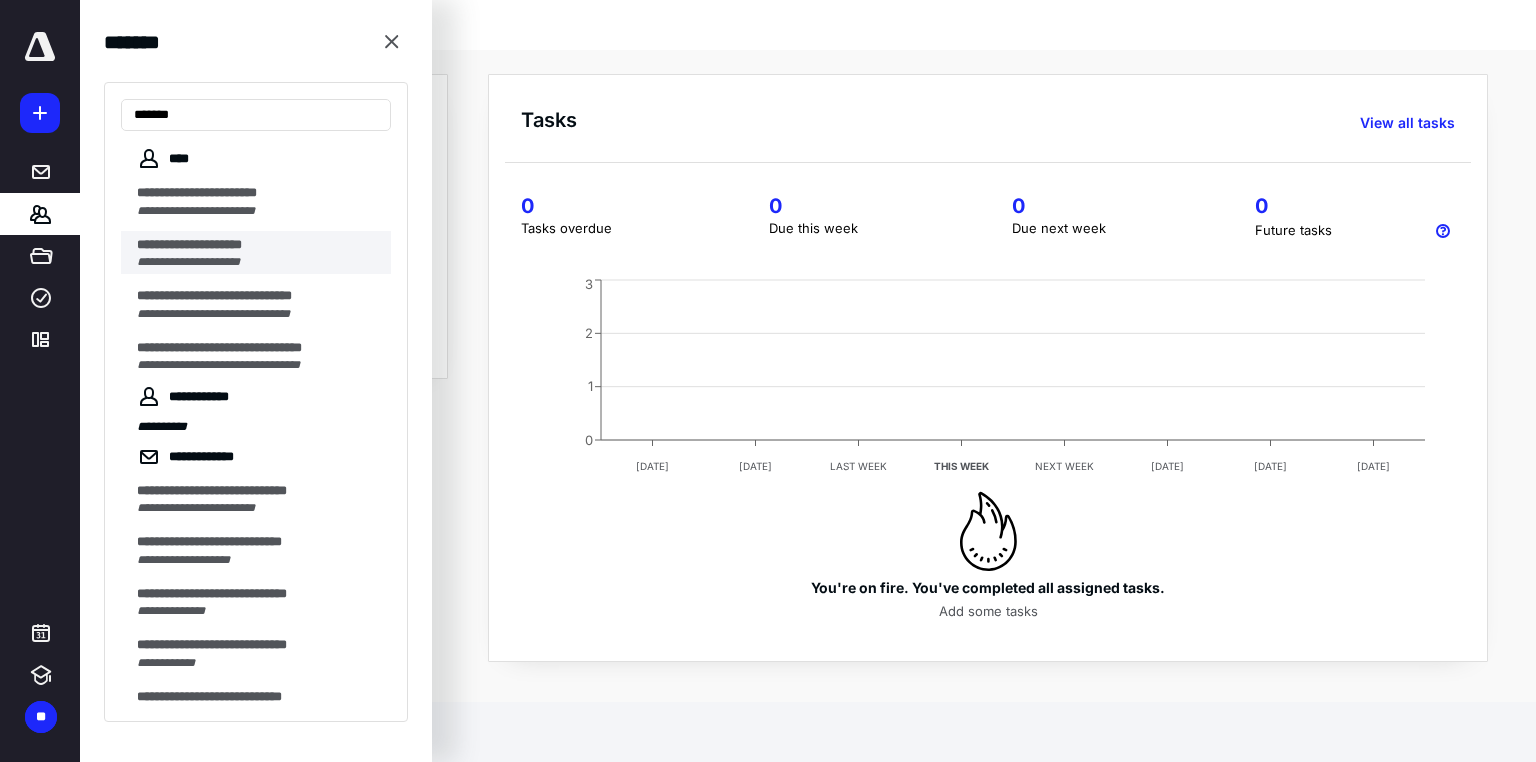 type on "******" 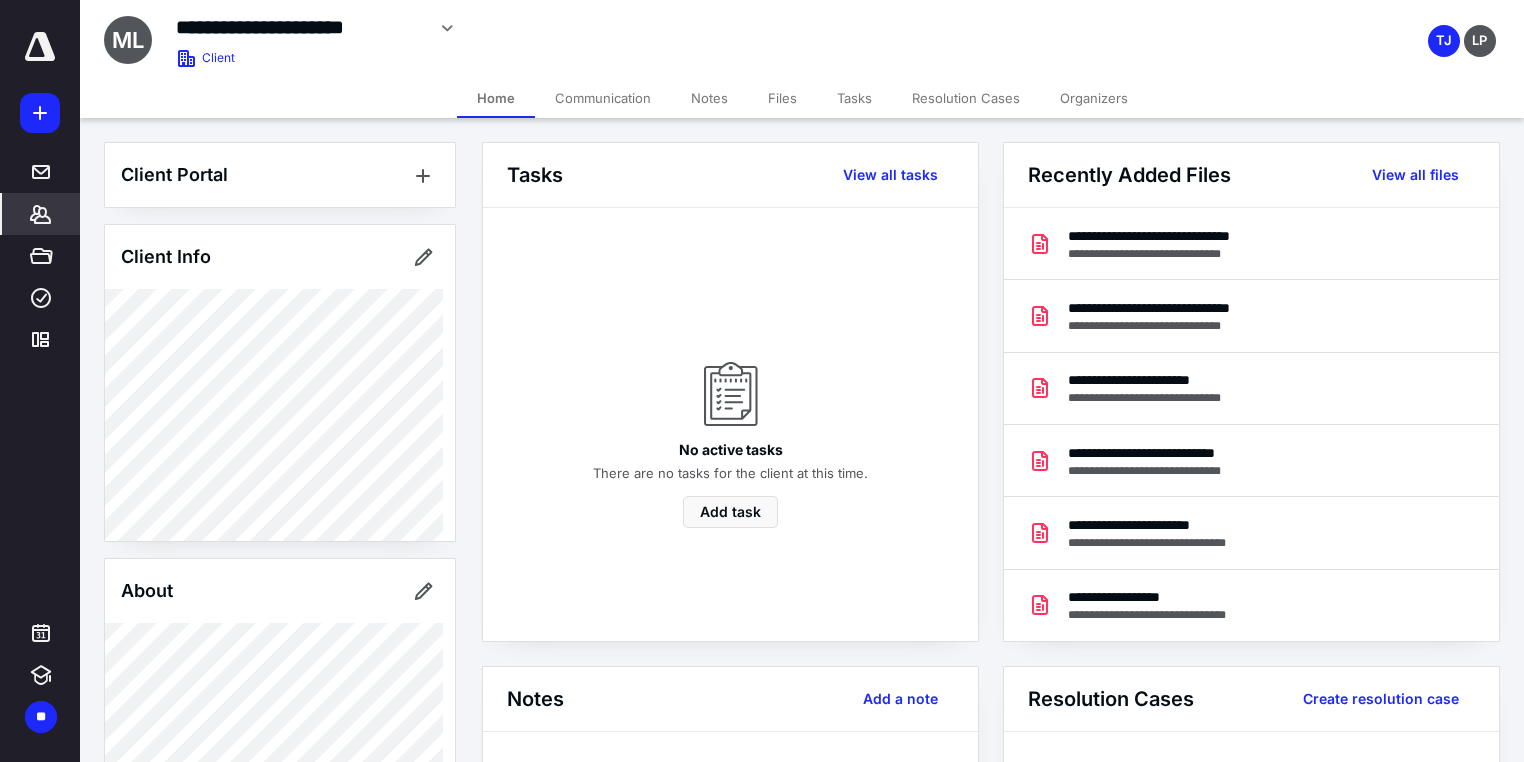 drag, startPoint x: 1407, startPoint y: 169, endPoint x: 1392, endPoint y: 173, distance: 15.524175 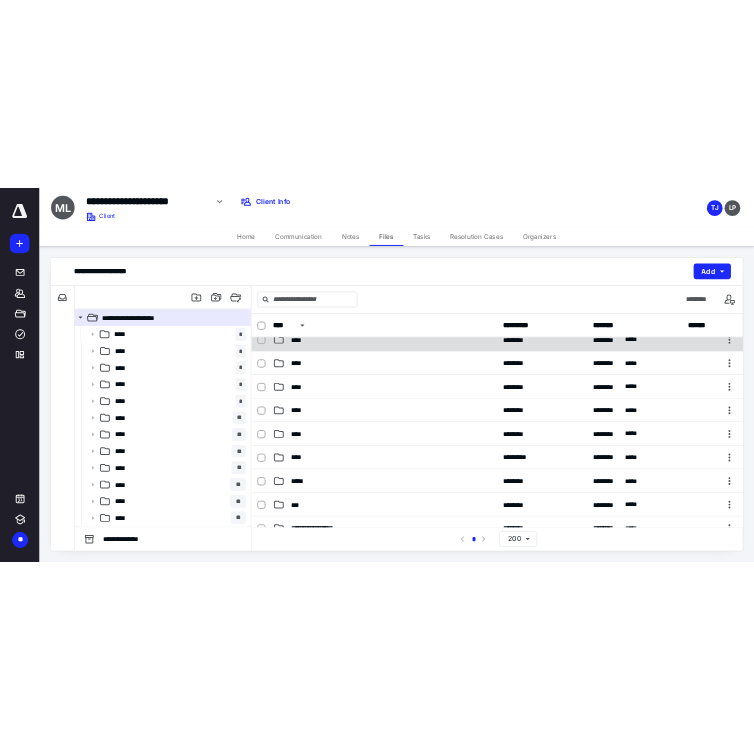 scroll, scrollTop: 1040, scrollLeft: 0, axis: vertical 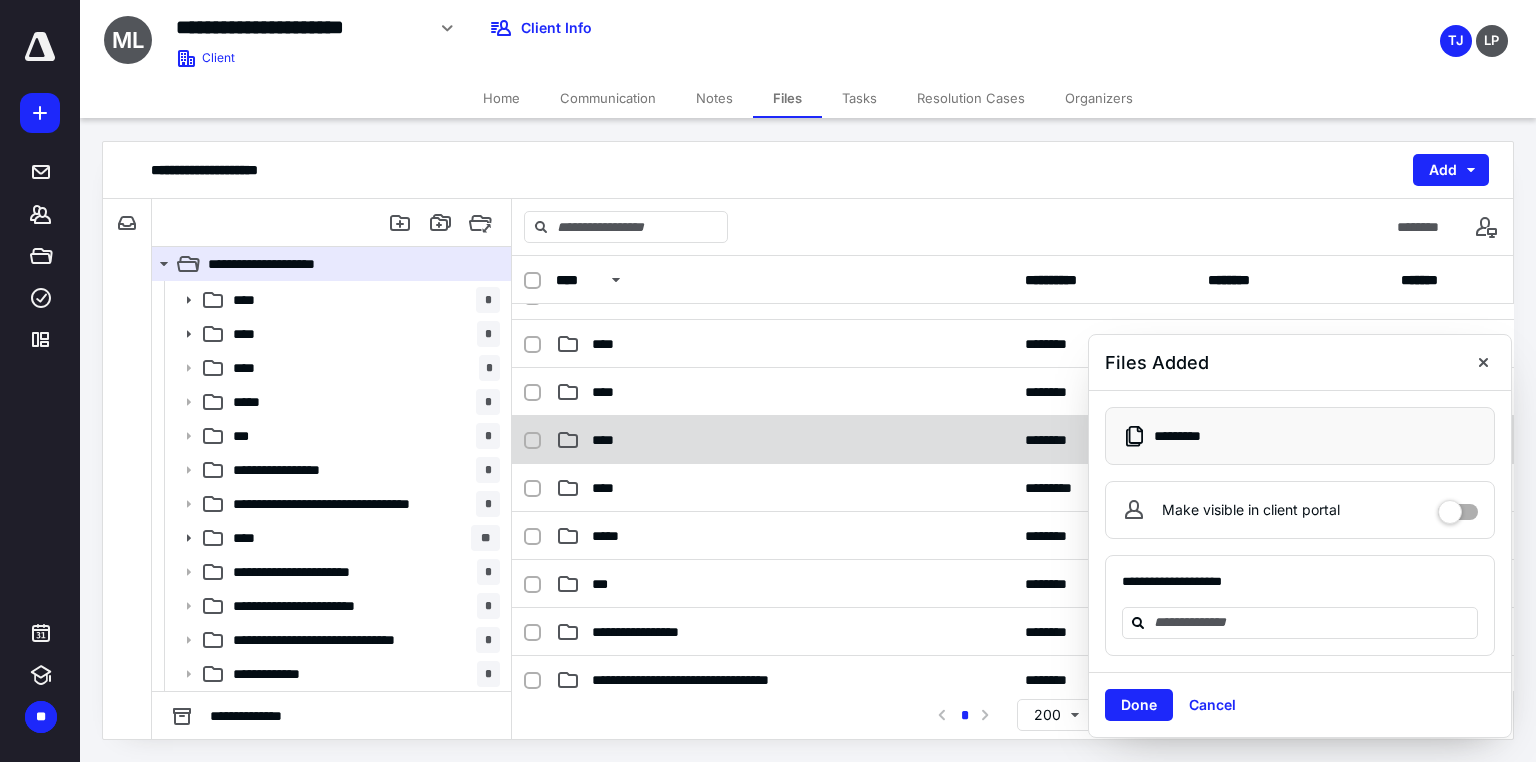 click on "****" at bounding box center [784, 440] 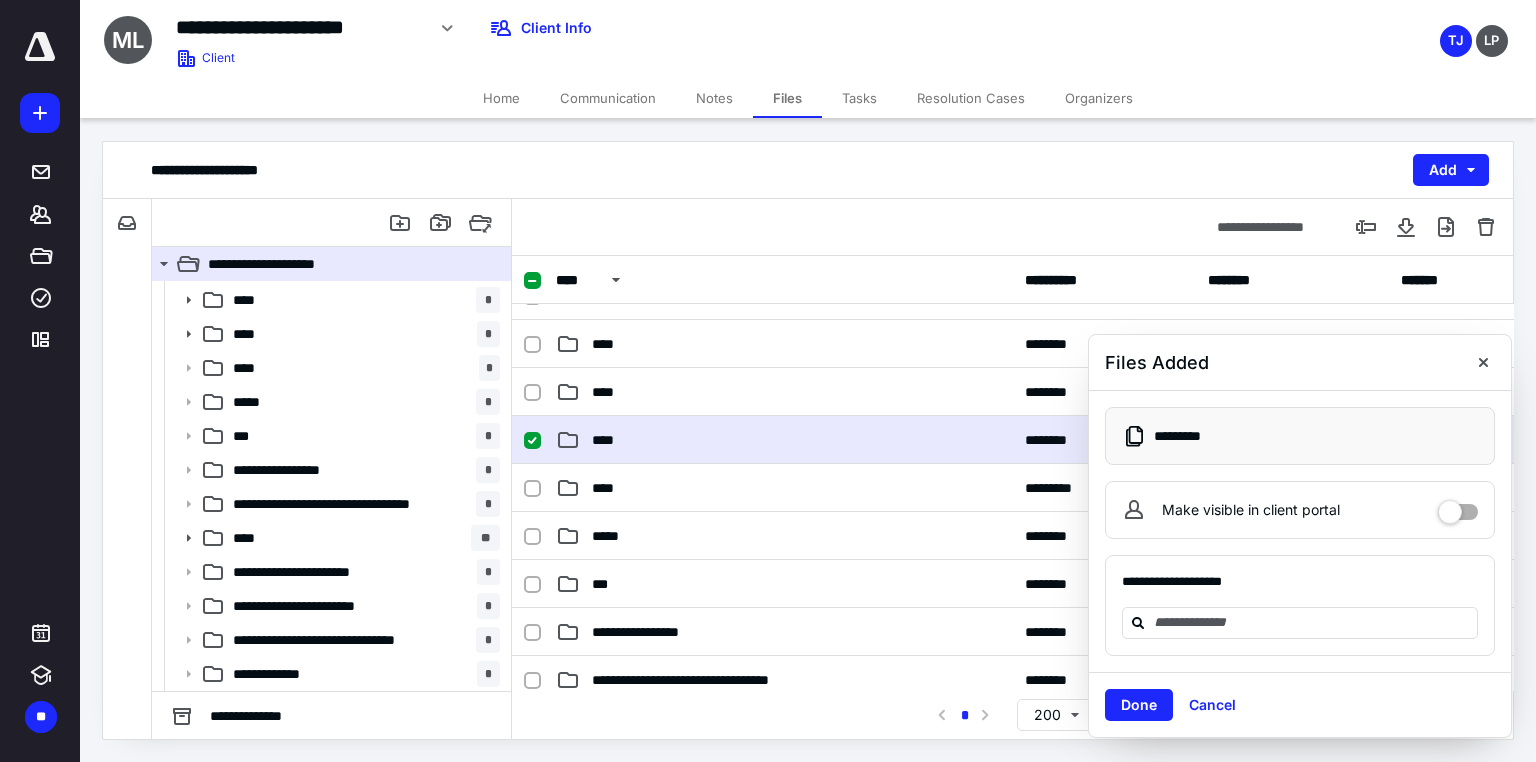 click on "****" at bounding box center (784, 440) 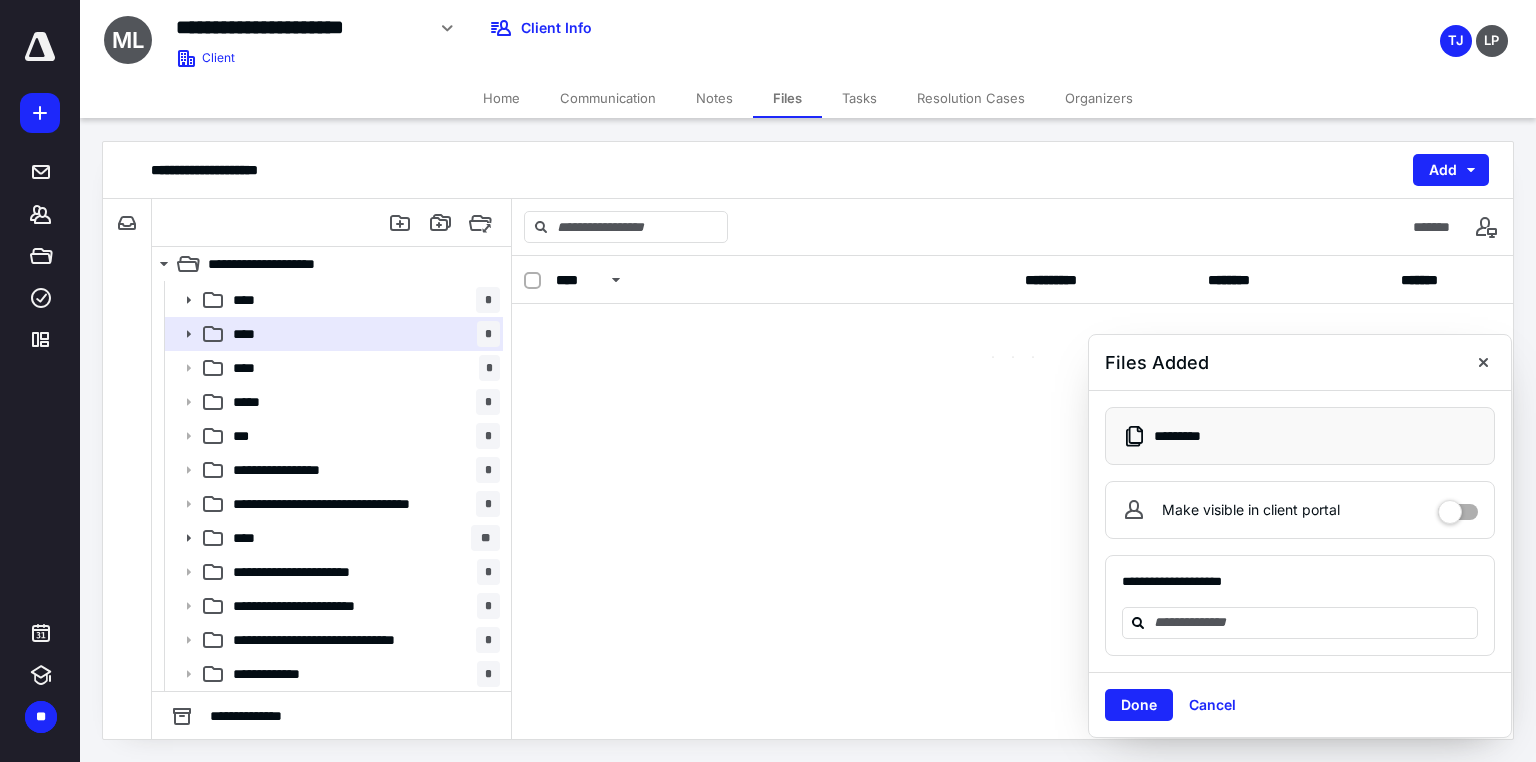 scroll, scrollTop: 0, scrollLeft: 0, axis: both 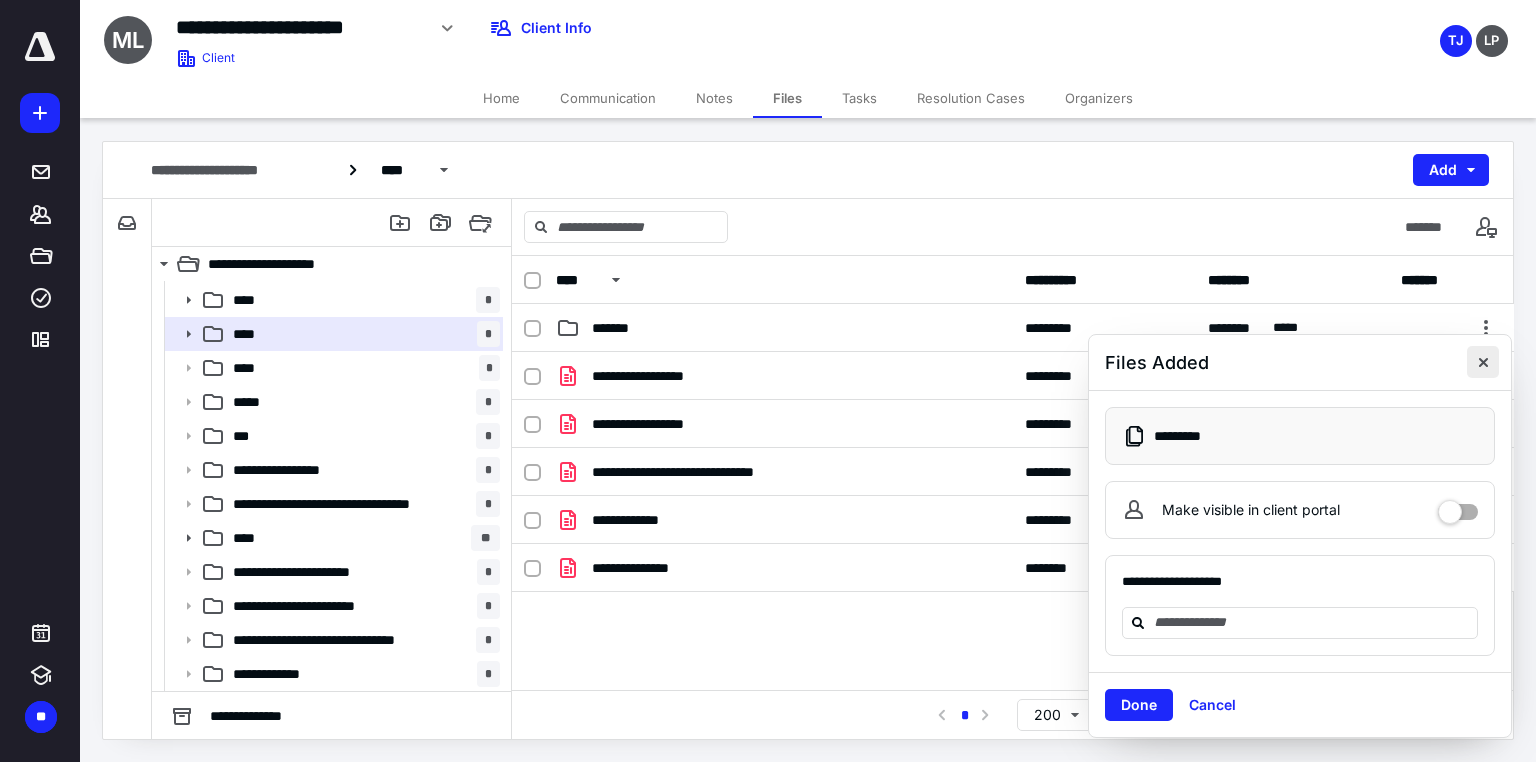 click at bounding box center [1483, 362] 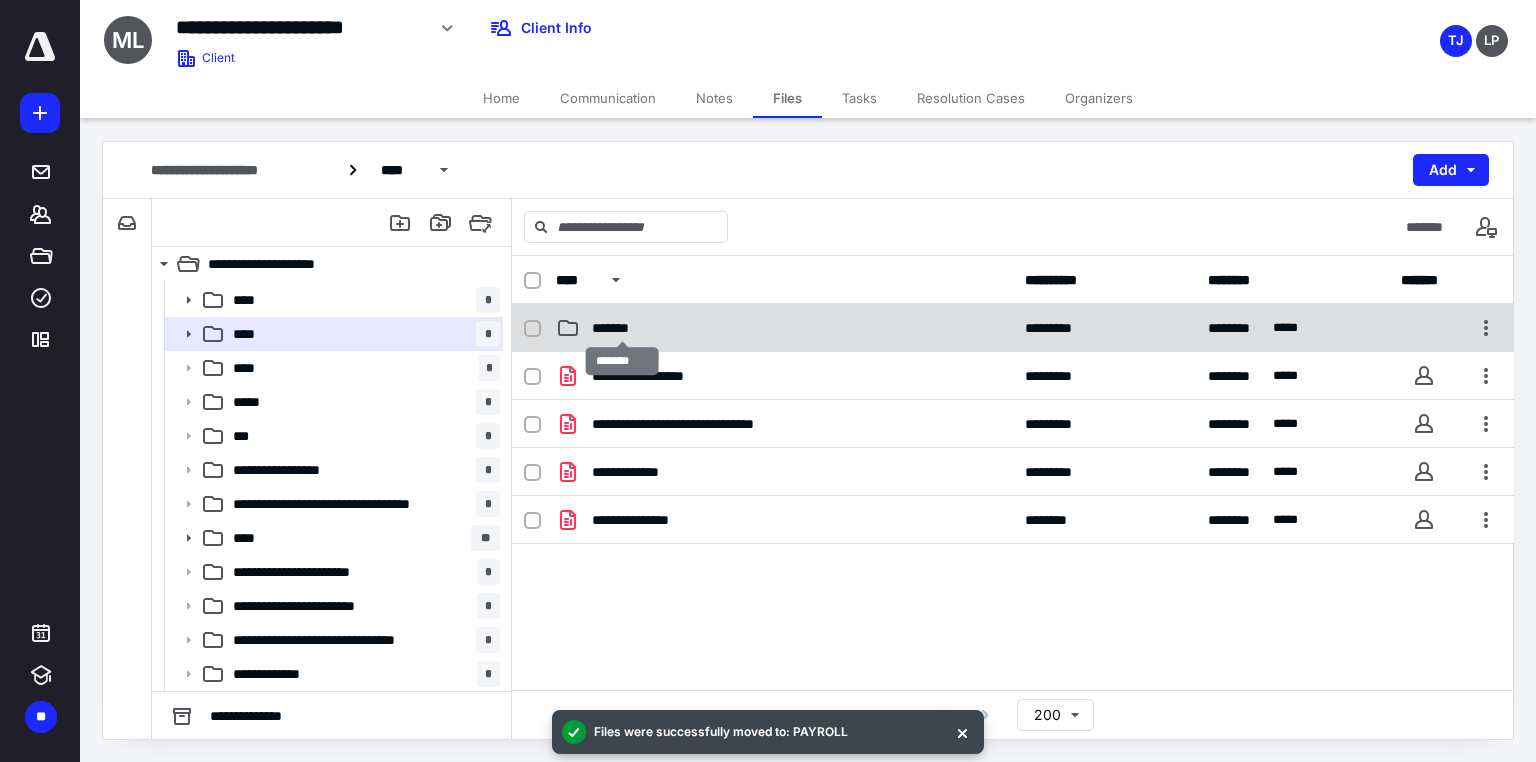 click on "*******" at bounding box center (623, 328) 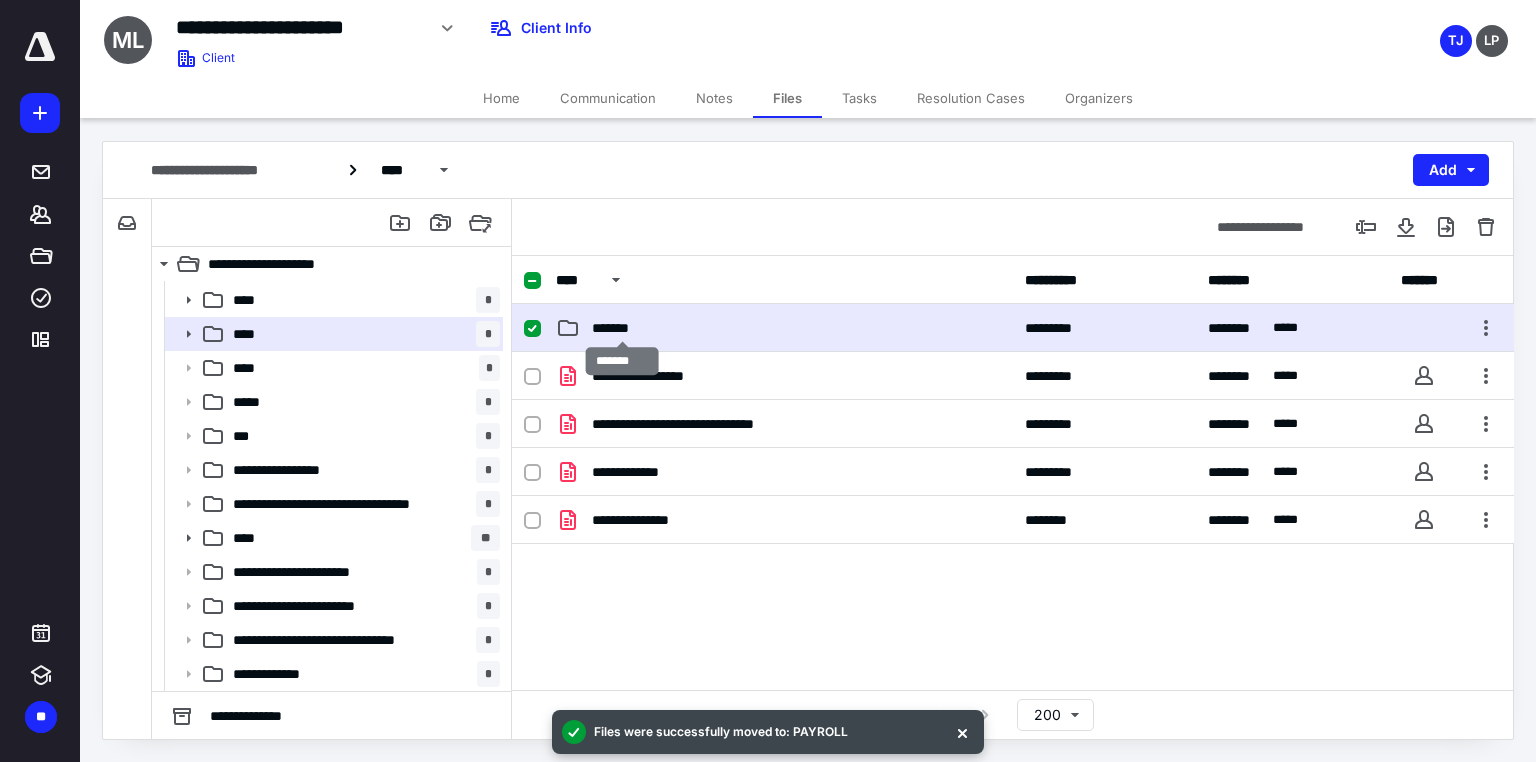 click on "*******" at bounding box center [623, 328] 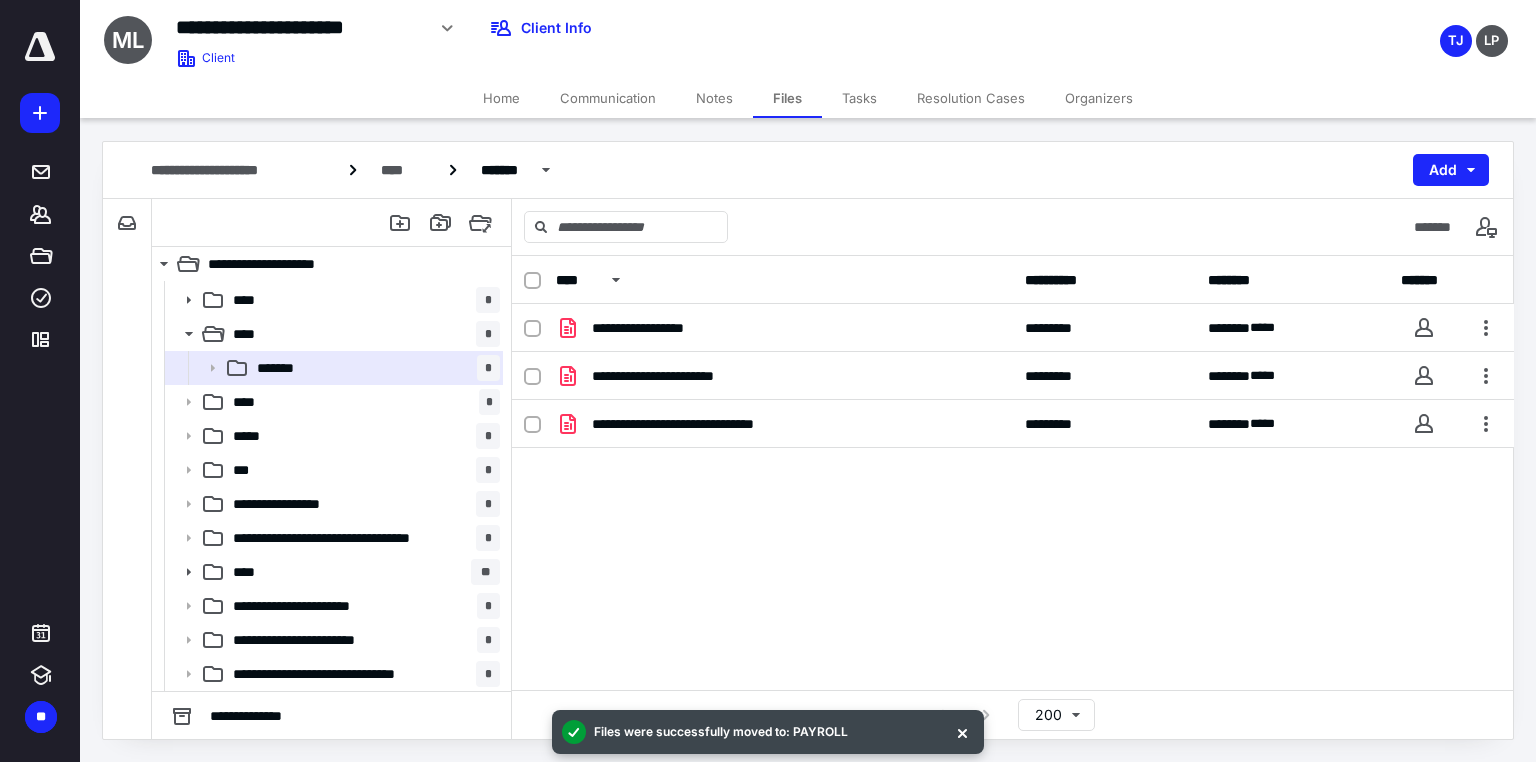 scroll, scrollTop: 780, scrollLeft: 0, axis: vertical 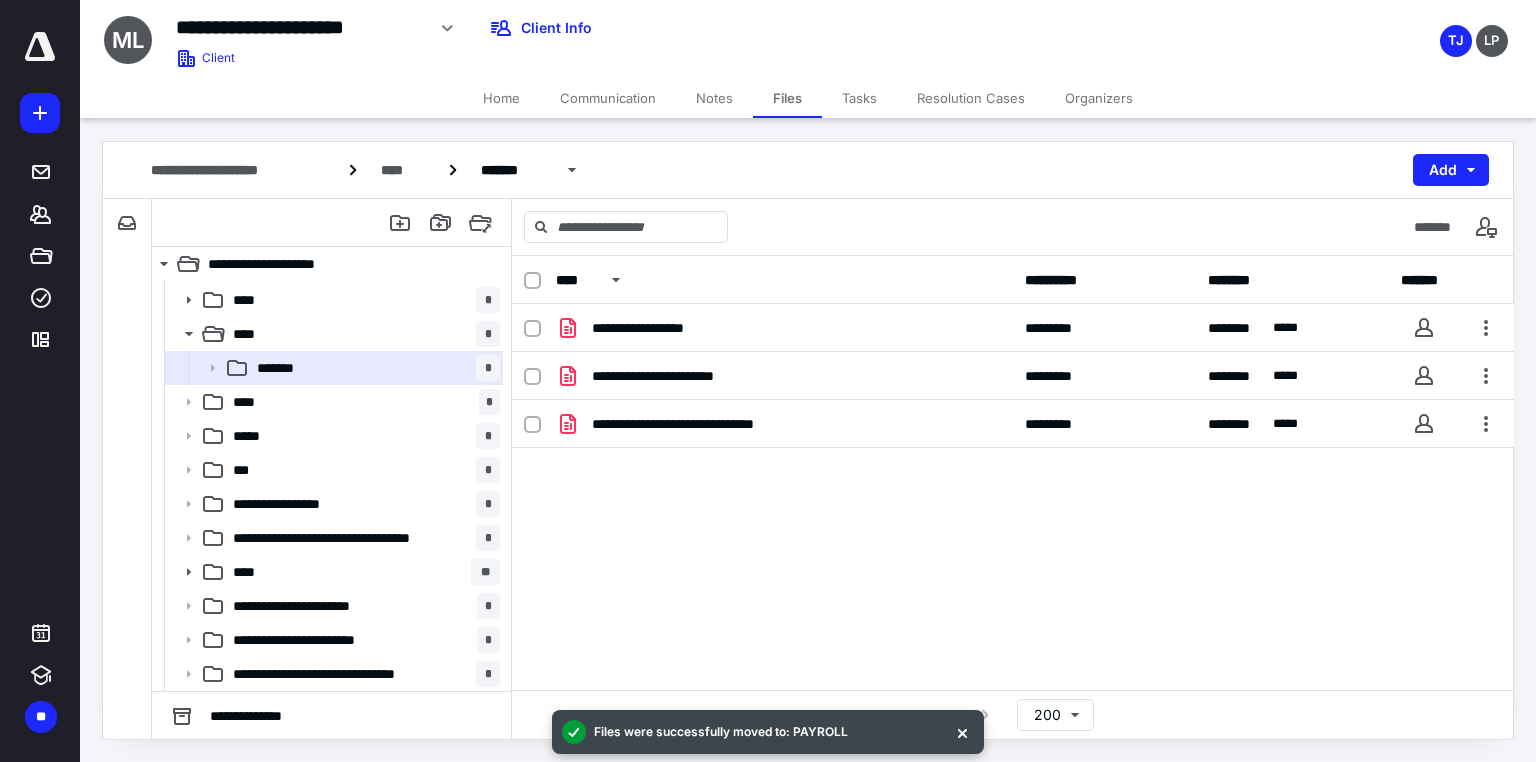 click at bounding box center [962, 732] 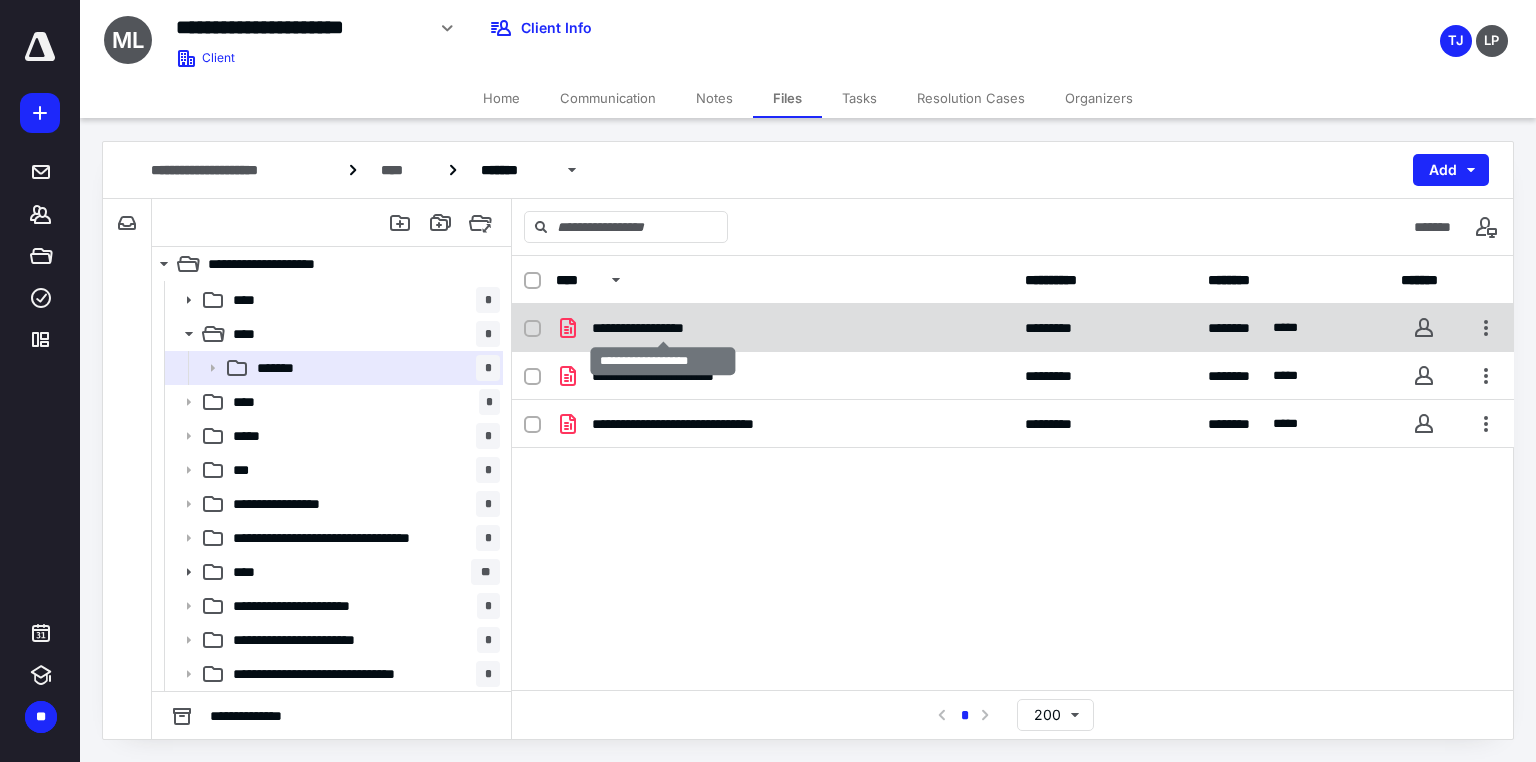 click on "**********" at bounding box center [663, 328] 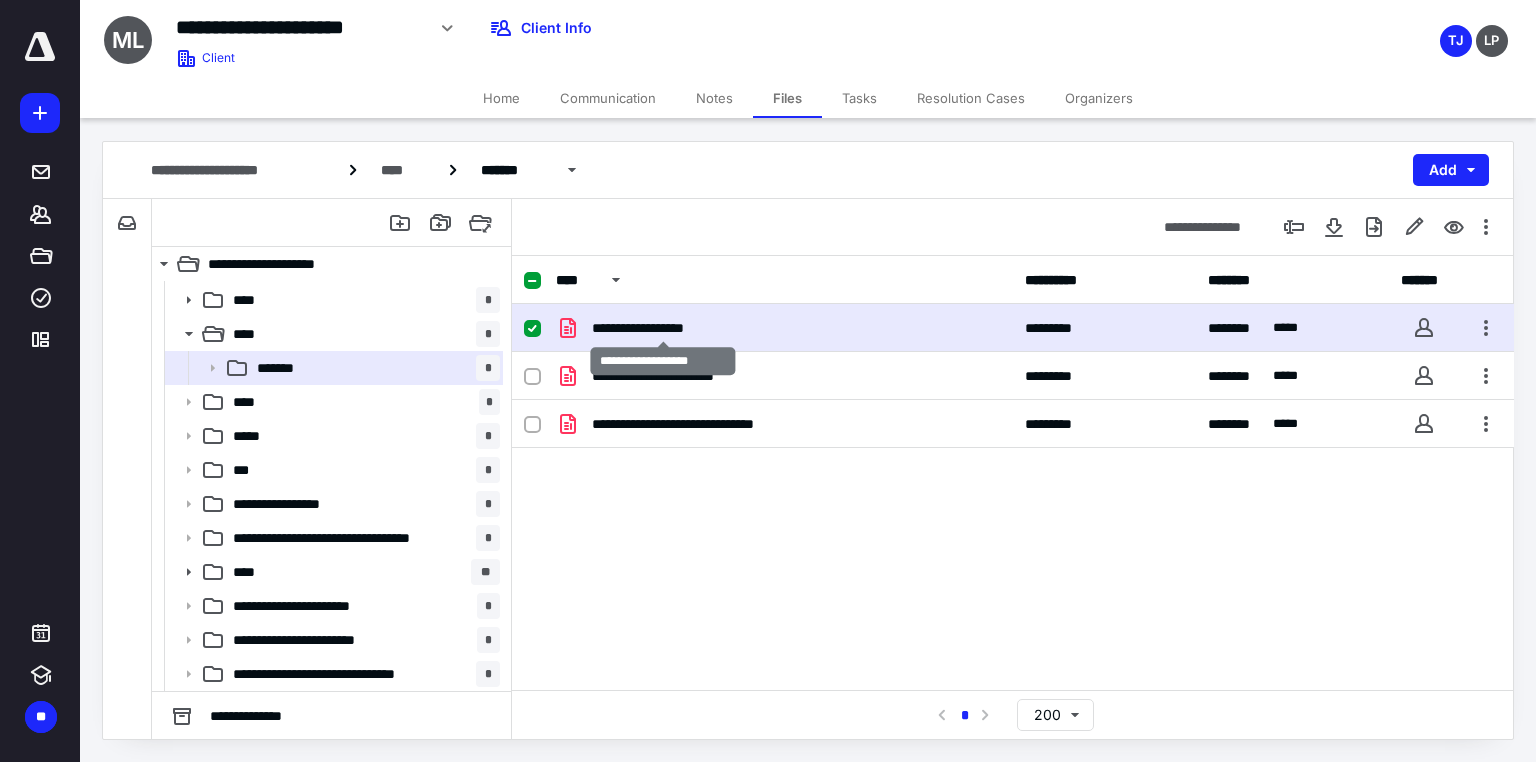 click on "**********" at bounding box center [663, 328] 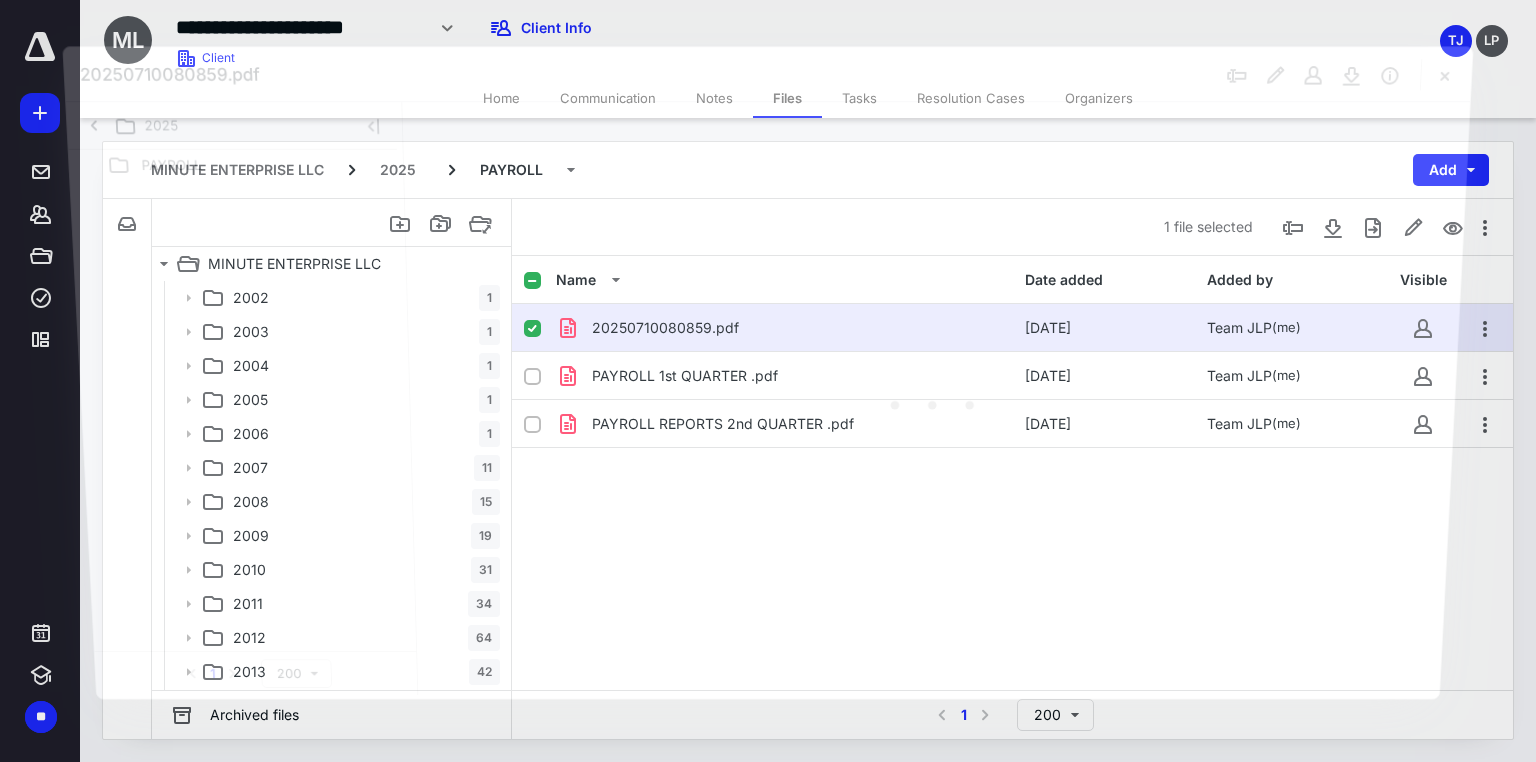 scroll, scrollTop: 780, scrollLeft: 0, axis: vertical 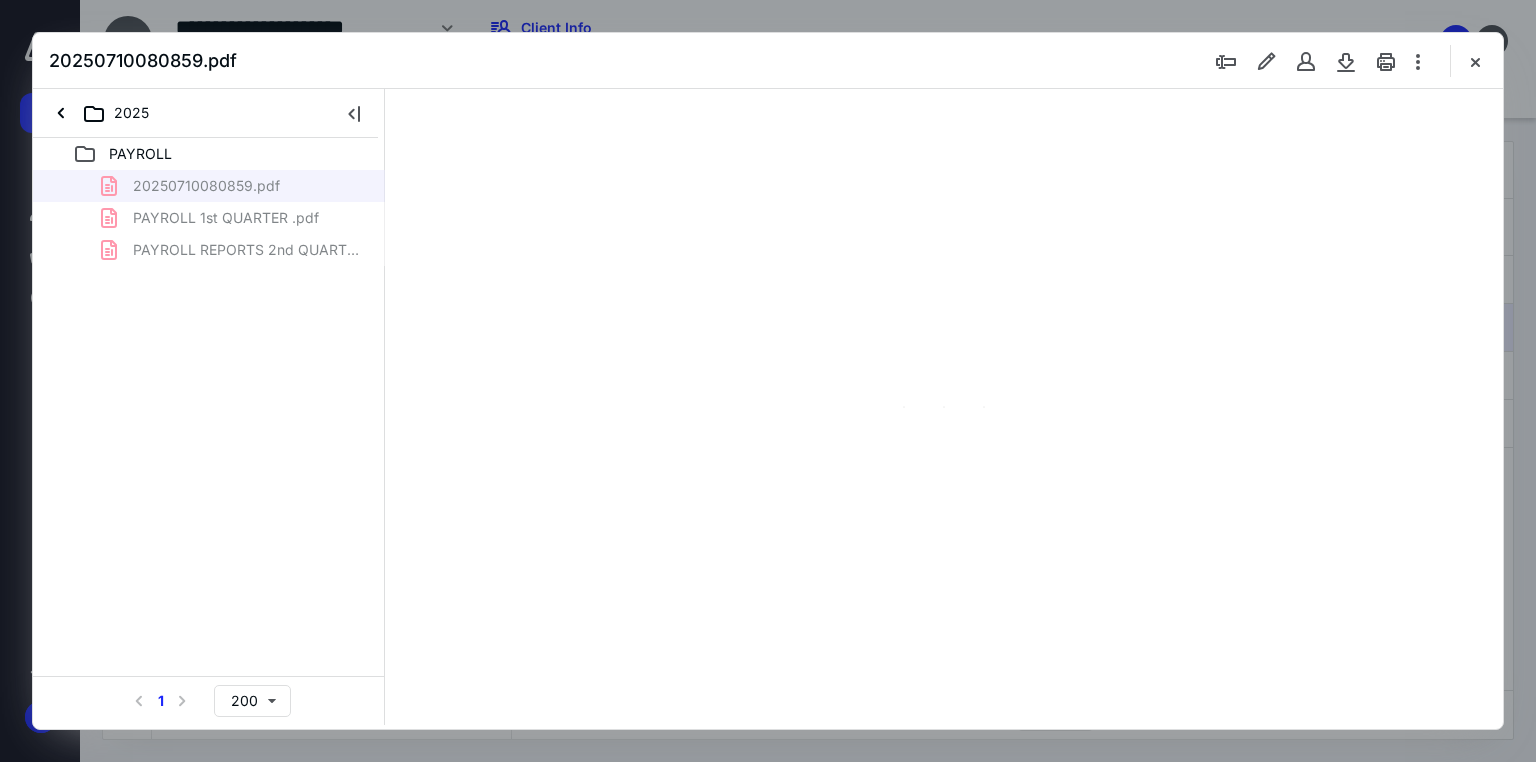 type on "71" 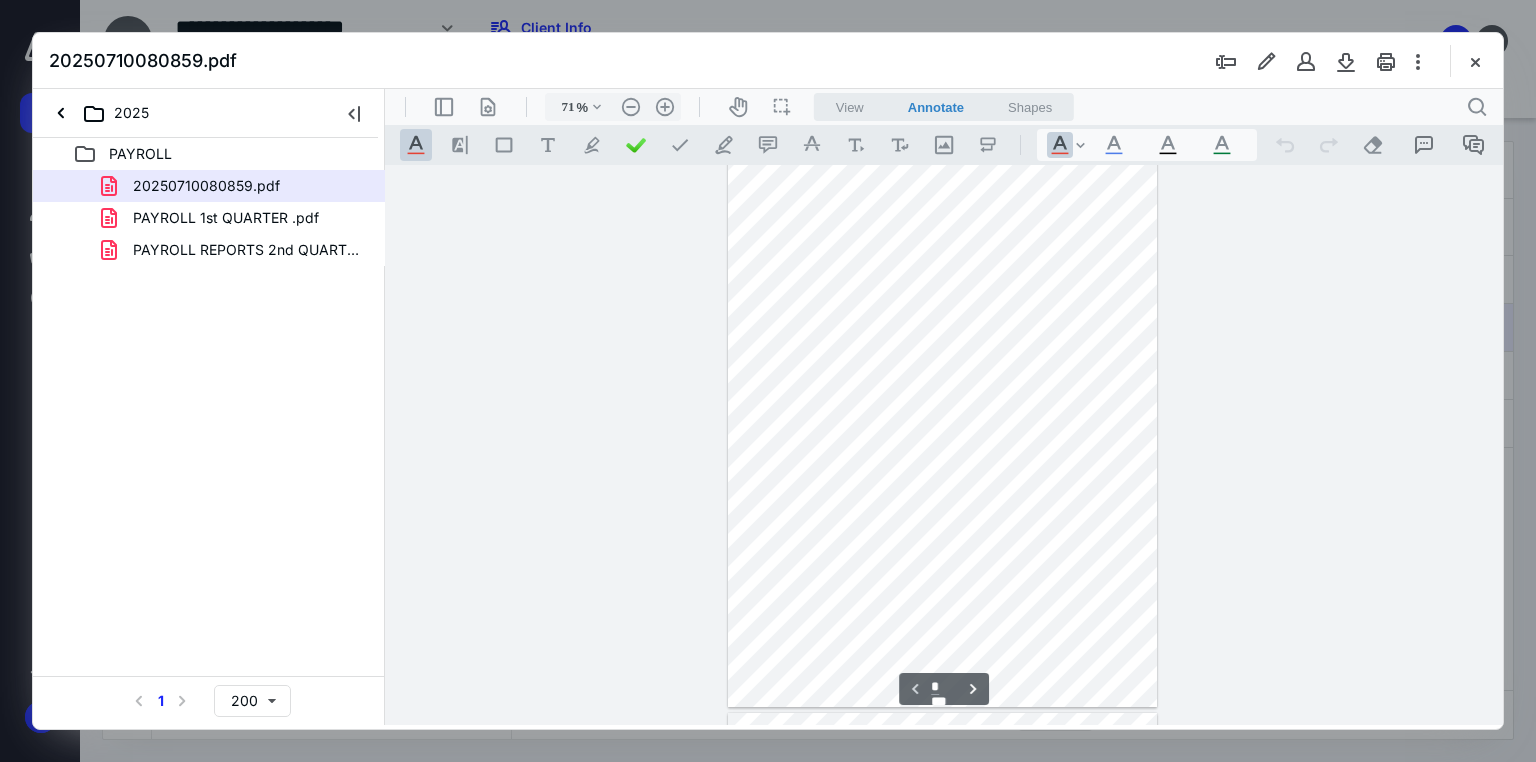 scroll, scrollTop: 0, scrollLeft: 0, axis: both 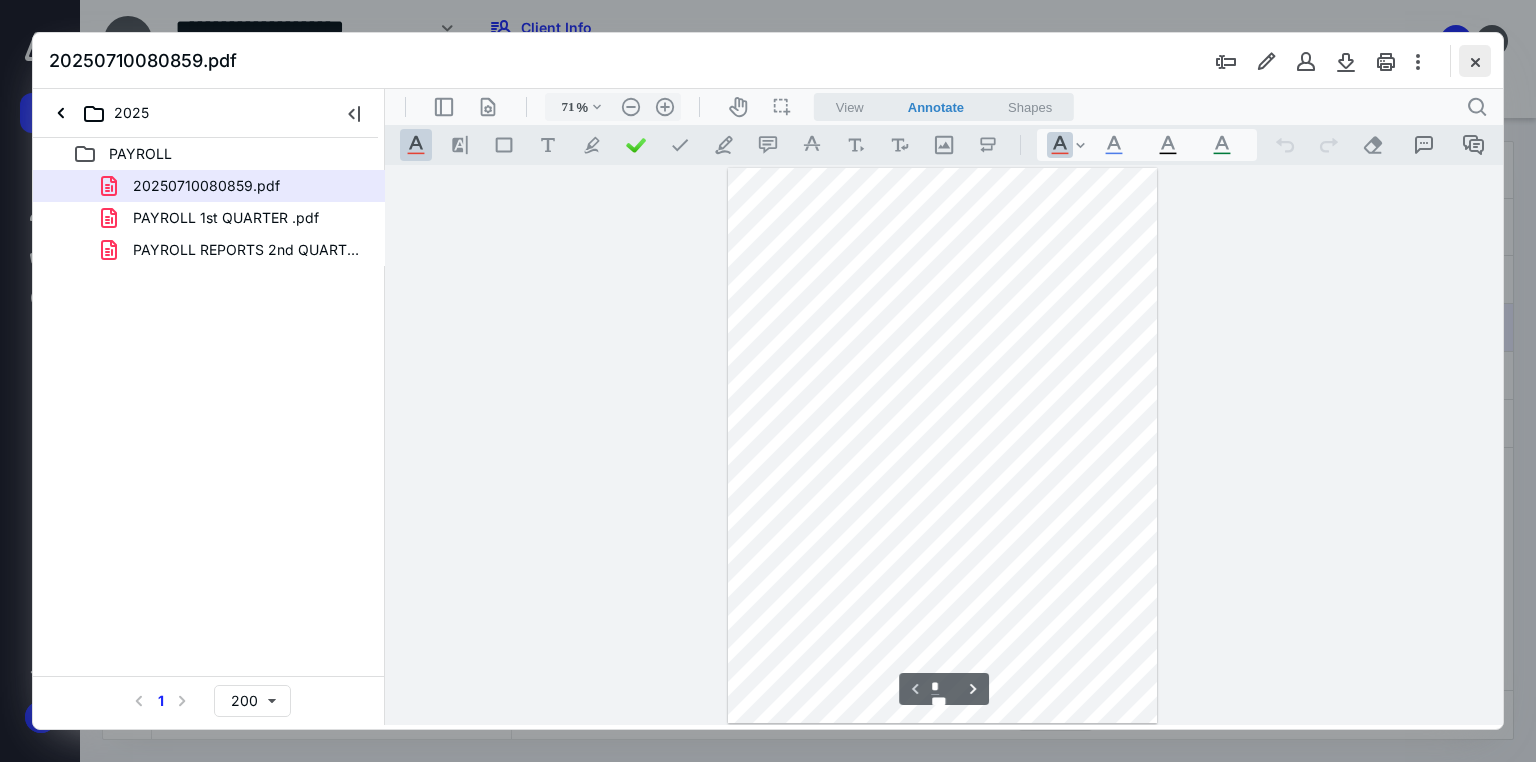 drag, startPoint x: 1472, startPoint y: 55, endPoint x: 1413, endPoint y: 86, distance: 66.64833 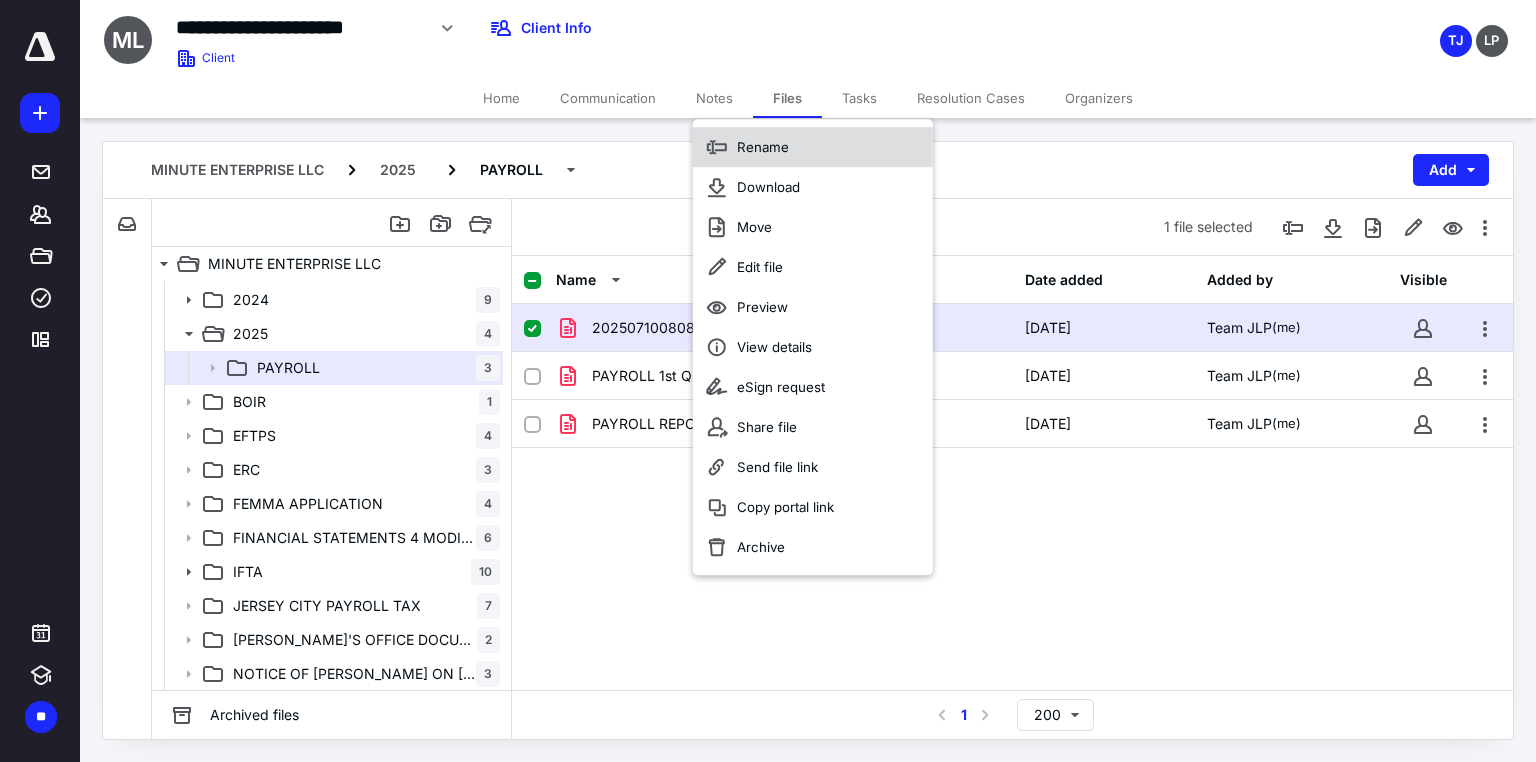 click on "Rename" at bounding box center [813, 147] 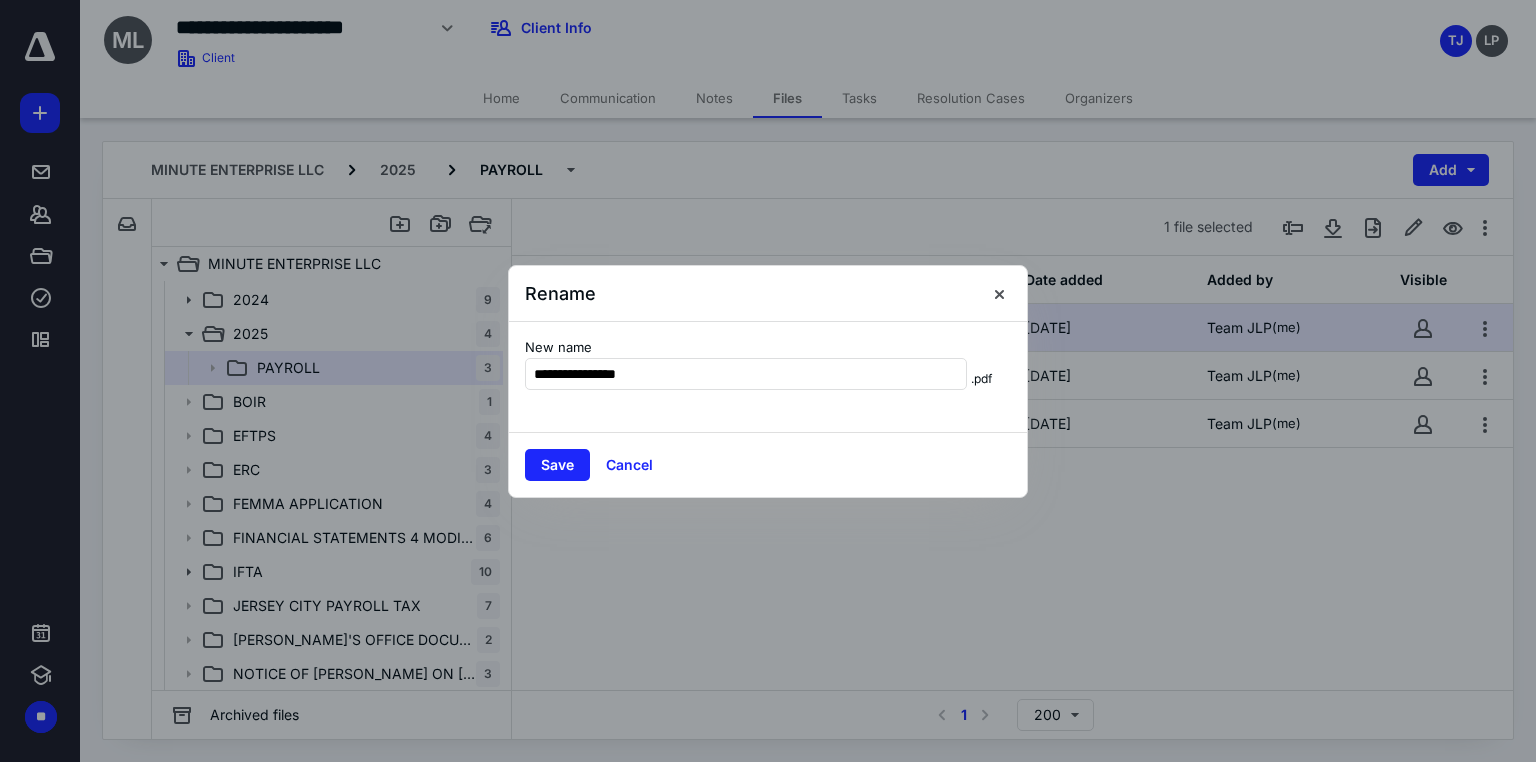 type on "**********" 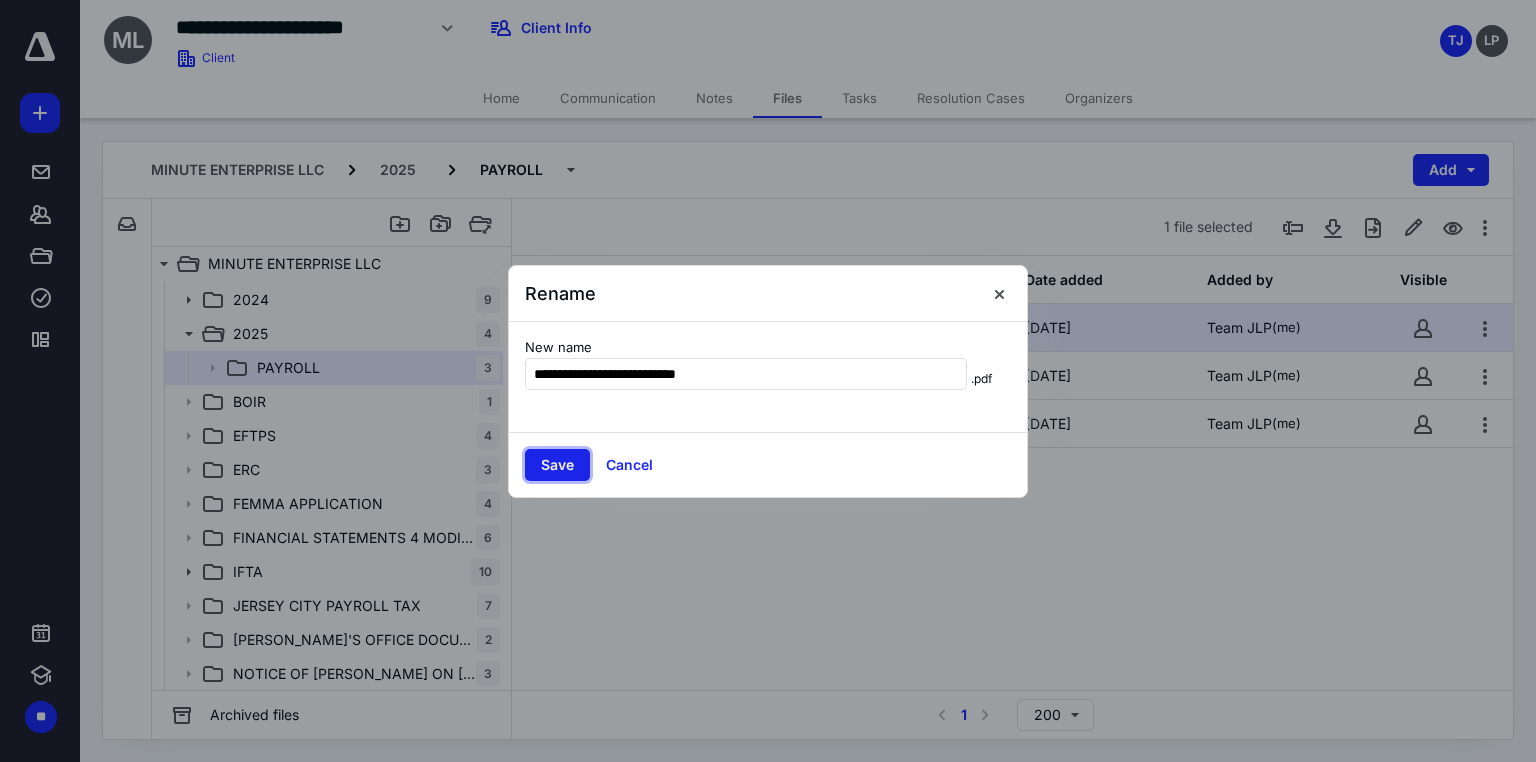 click on "Save" at bounding box center (557, 465) 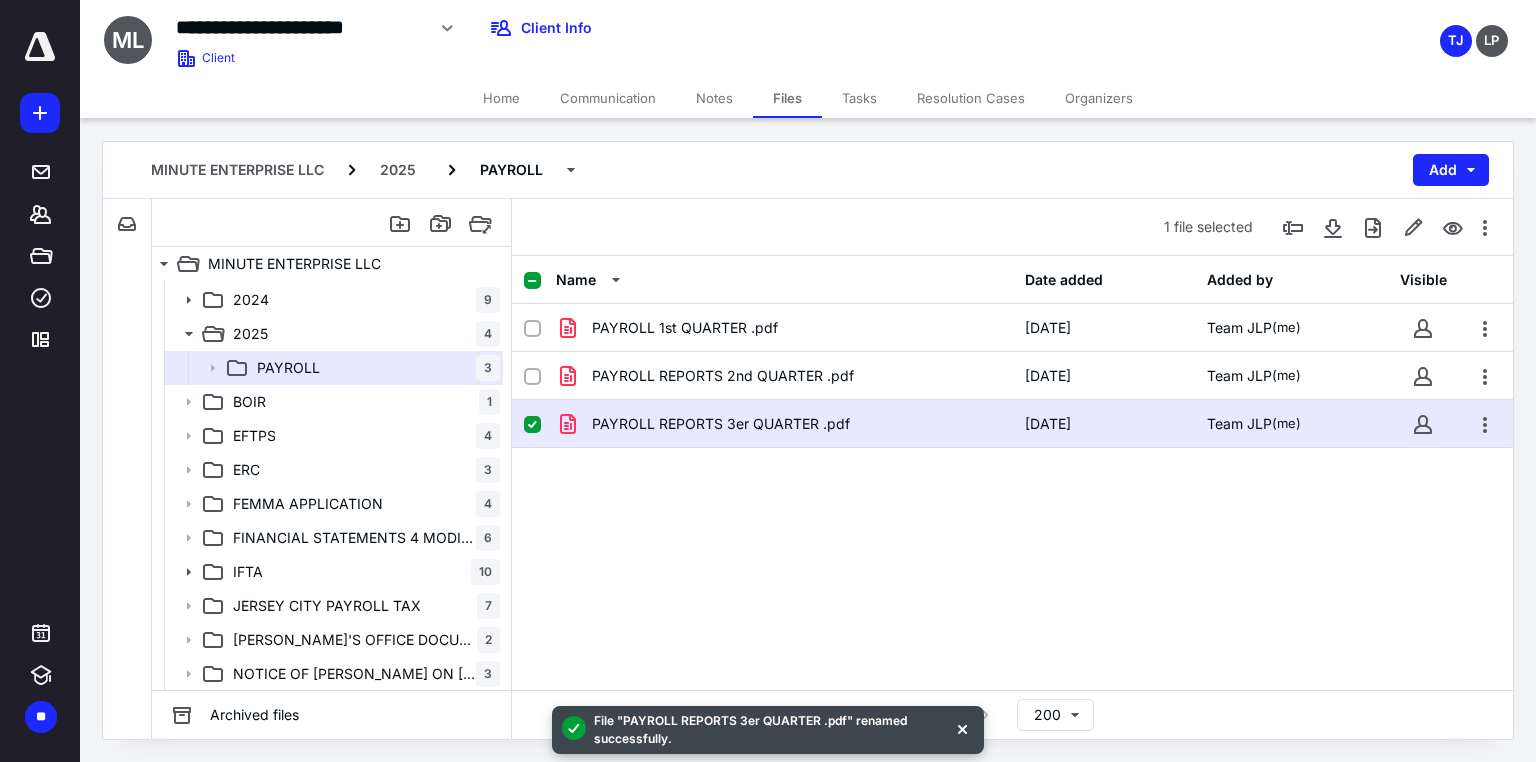 click on "PAYROLL 1st QUARTER .pdf [DATE] Team JLP  (me) PAYROLL REPORTS 2nd QUARTER .pdf [DATE] Team JLP  (me) PAYROLL REPORTS 3er QUARTER .pdf [DATE] Team JLP  (me)" at bounding box center (1012, 454) 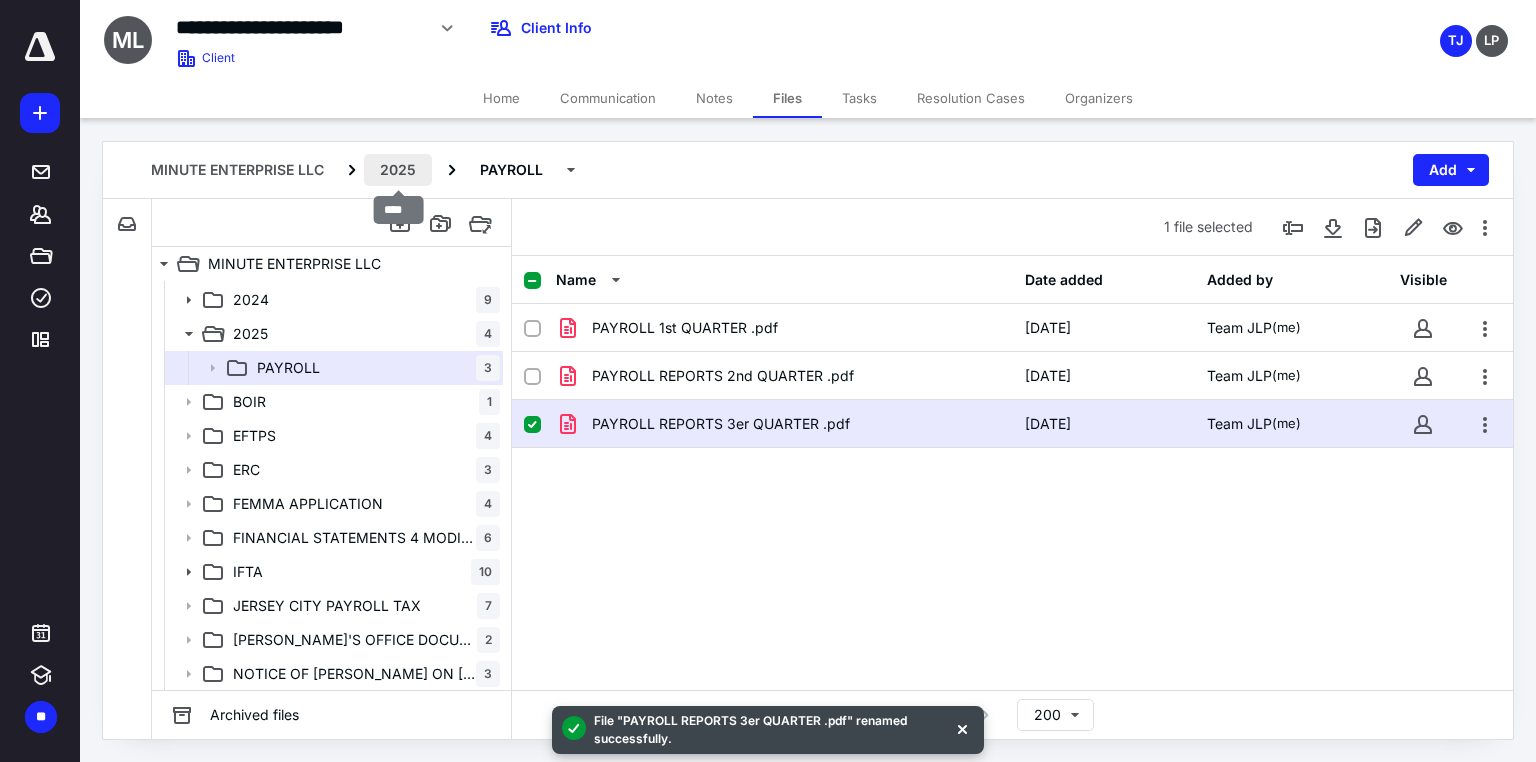 click on "2025" at bounding box center (398, 170) 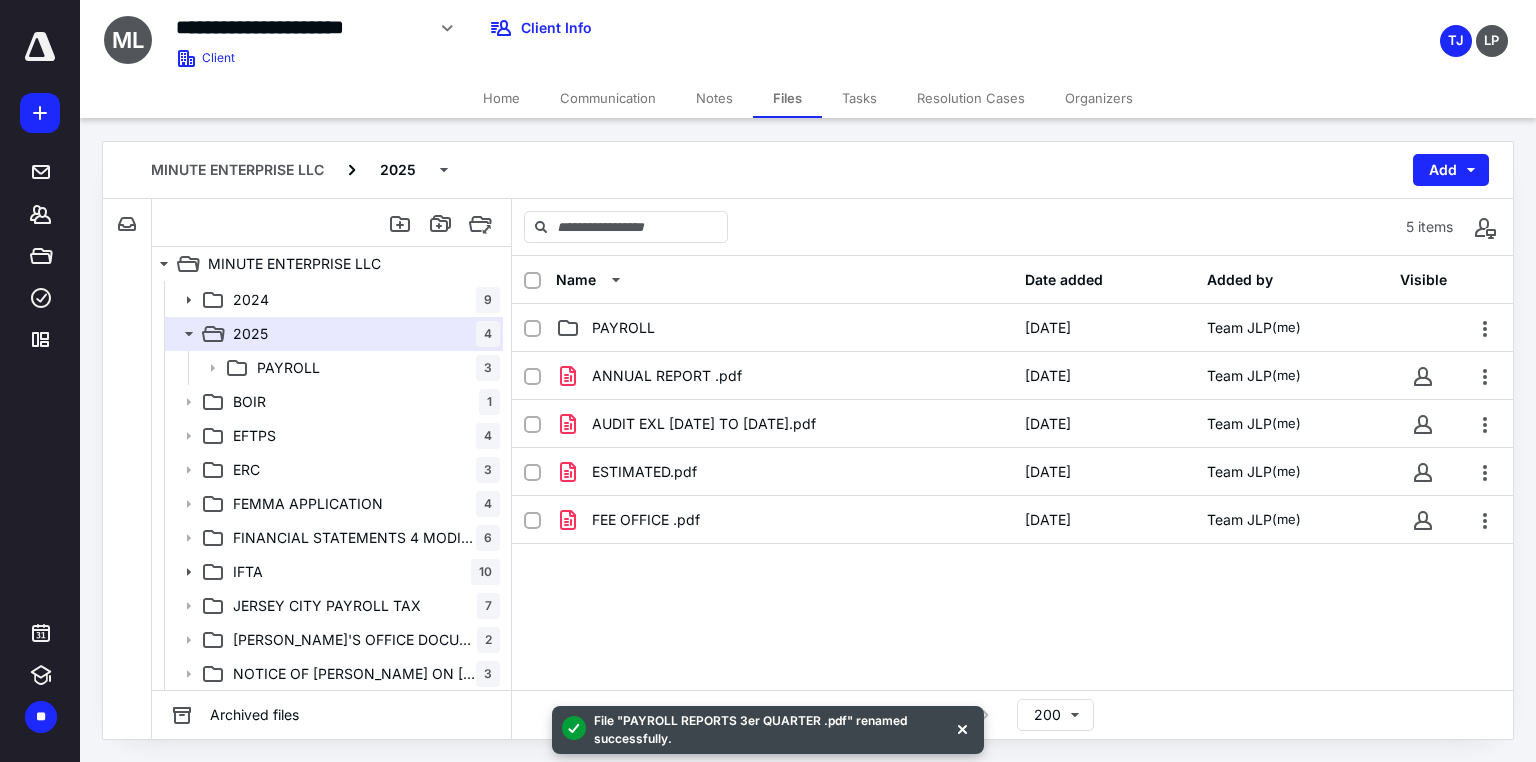 click on "ANNUAL REPORT .pdf [DATE] Team JLP  (me) AUDIT EXL [DATE] TO [DATE].pdf [DATE] Team JLP  (me) ESTIMATED.pdf [DATE] Team JLP  (me) FEE OFFICE .pdf [DATE] Team JLP  (me)" at bounding box center [1012, 502] 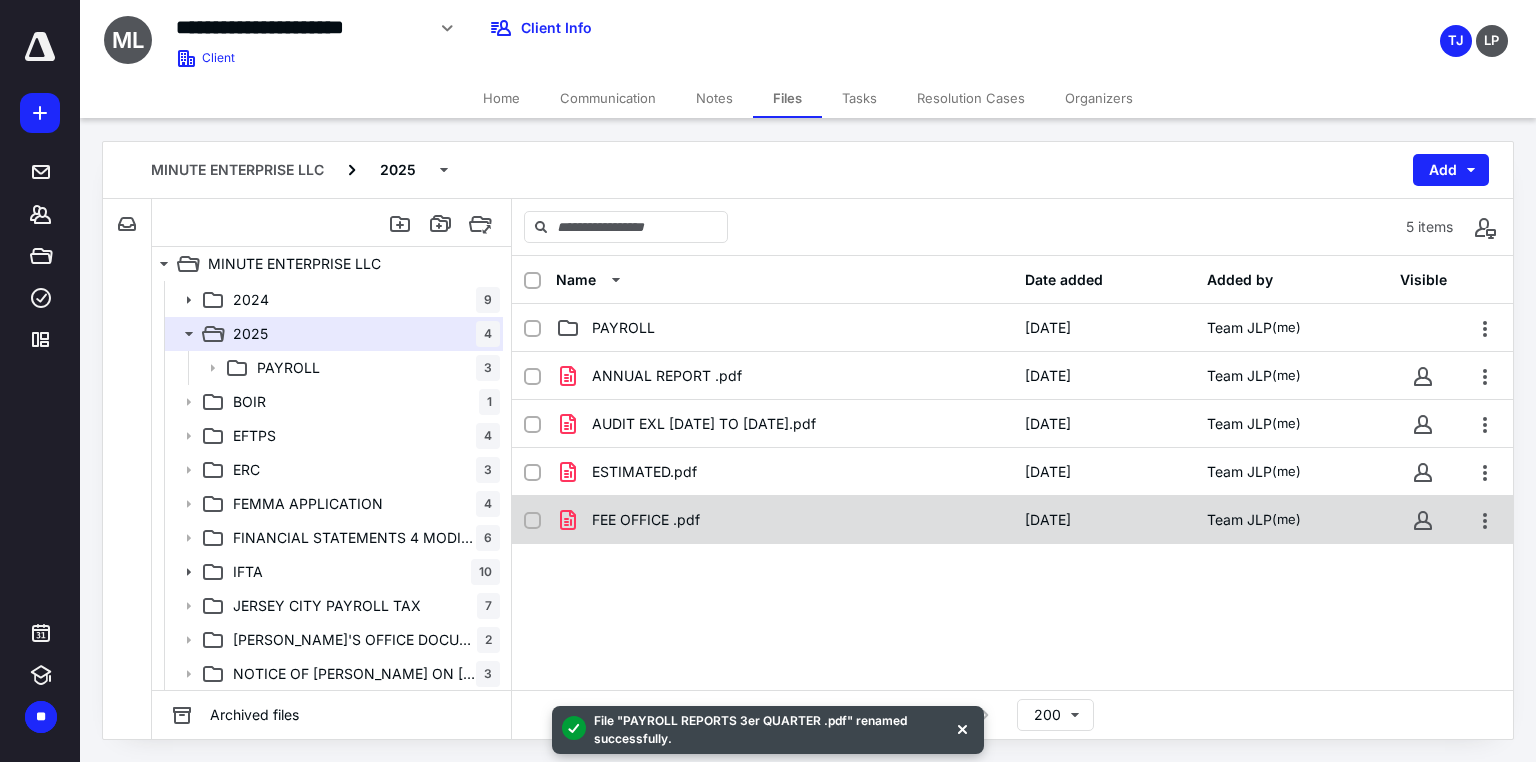 click on "FEE OFFICE .pdf" at bounding box center (784, 520) 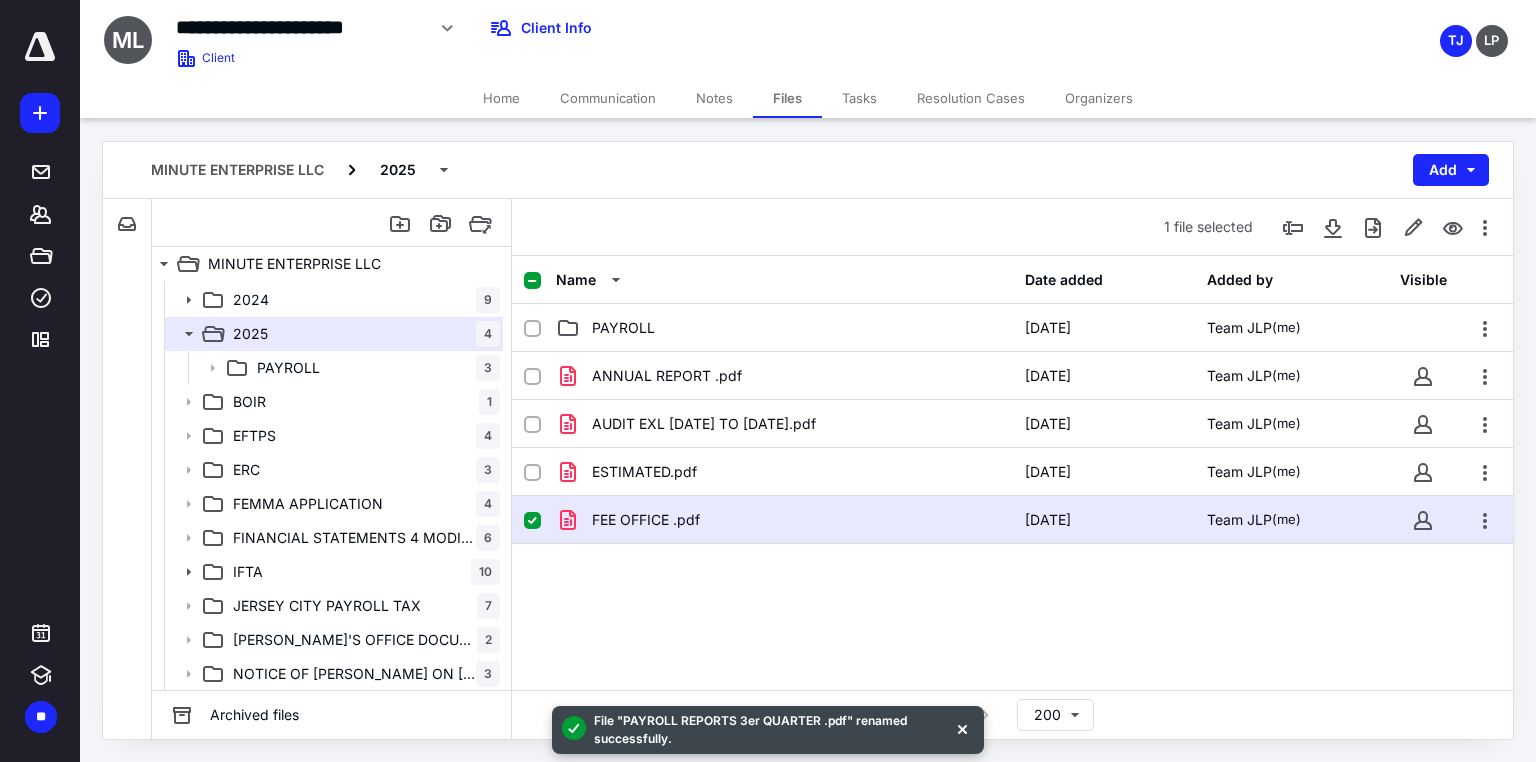 click on "FEE OFFICE .pdf" at bounding box center (784, 520) 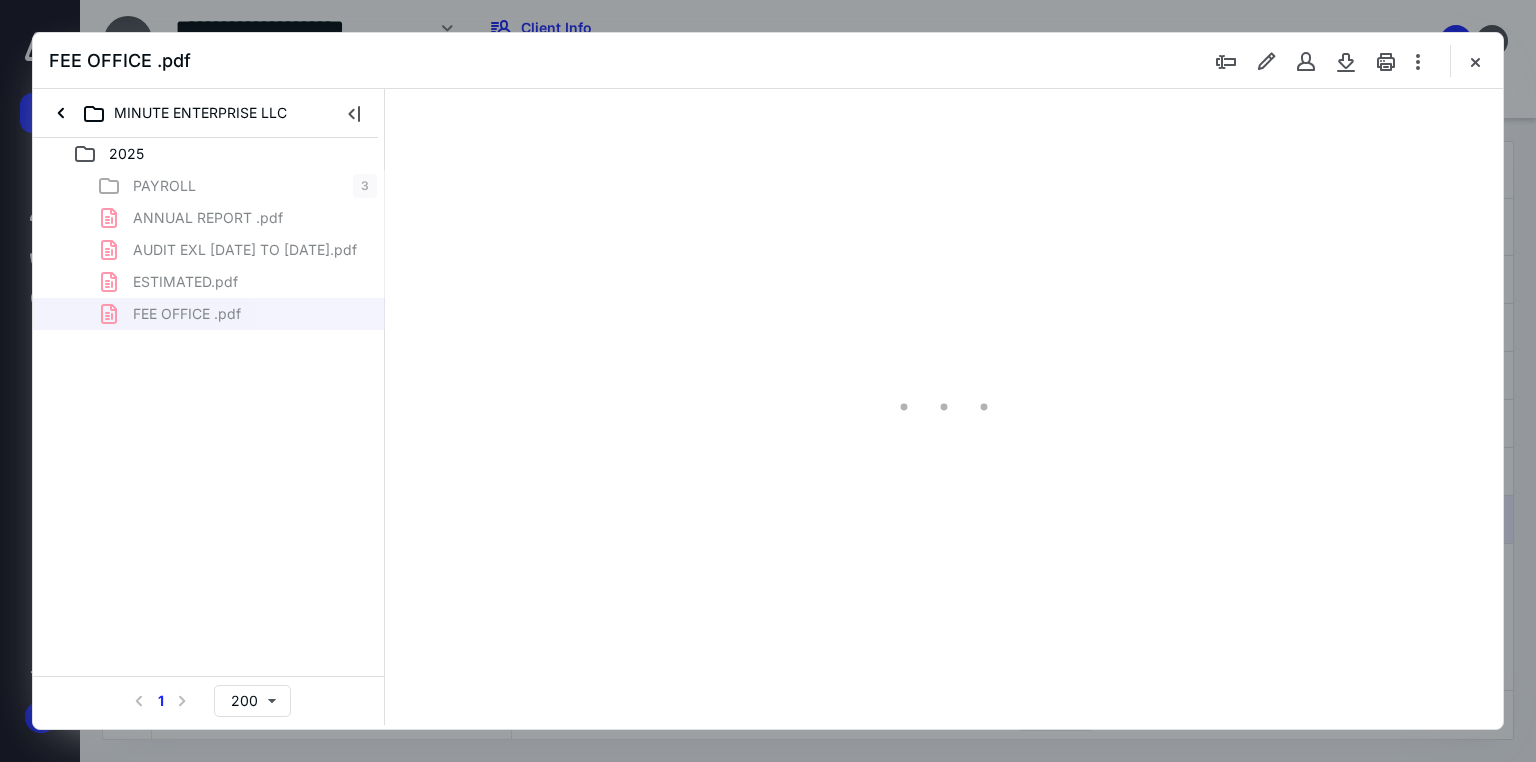 scroll, scrollTop: 0, scrollLeft: 0, axis: both 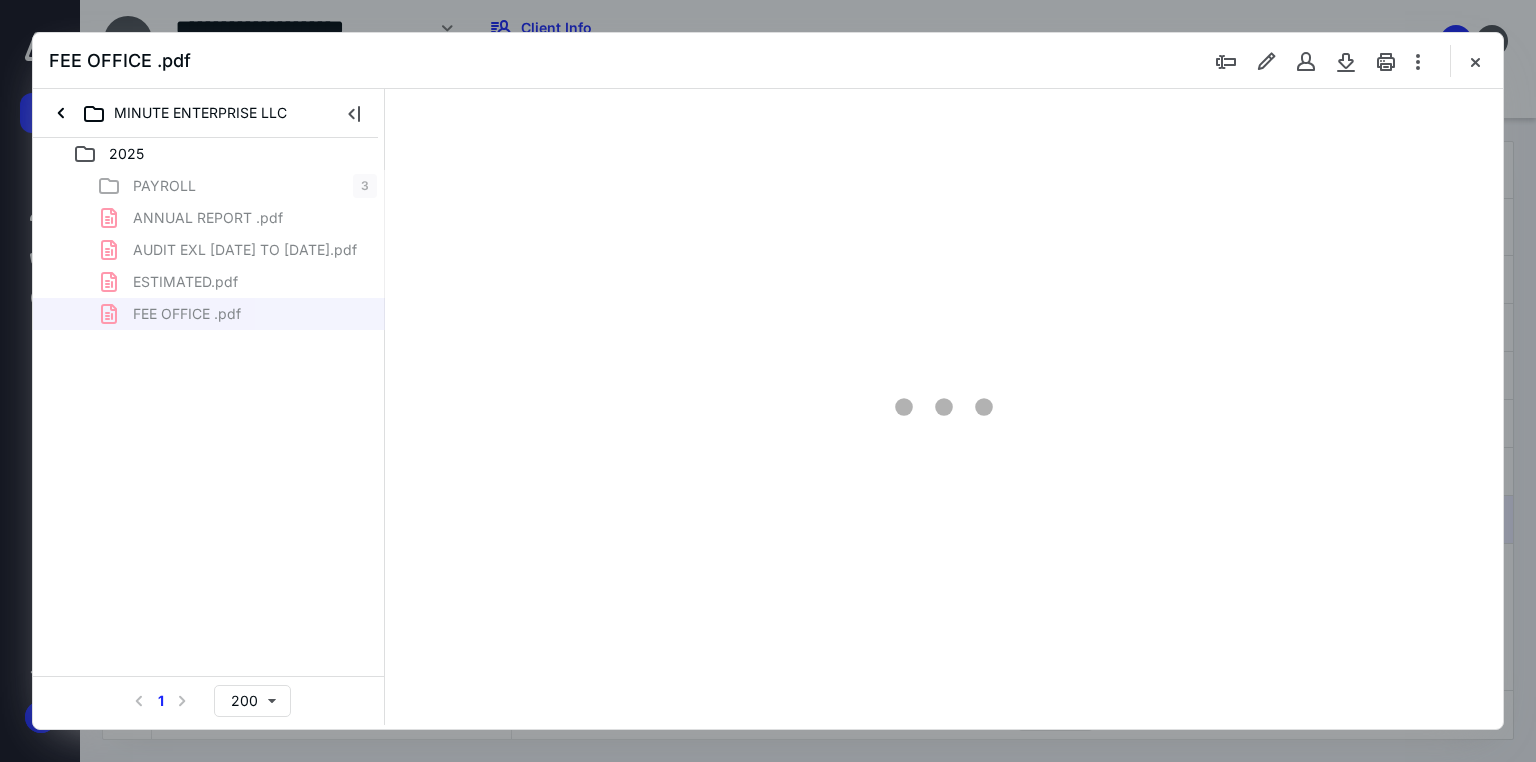 type on "71" 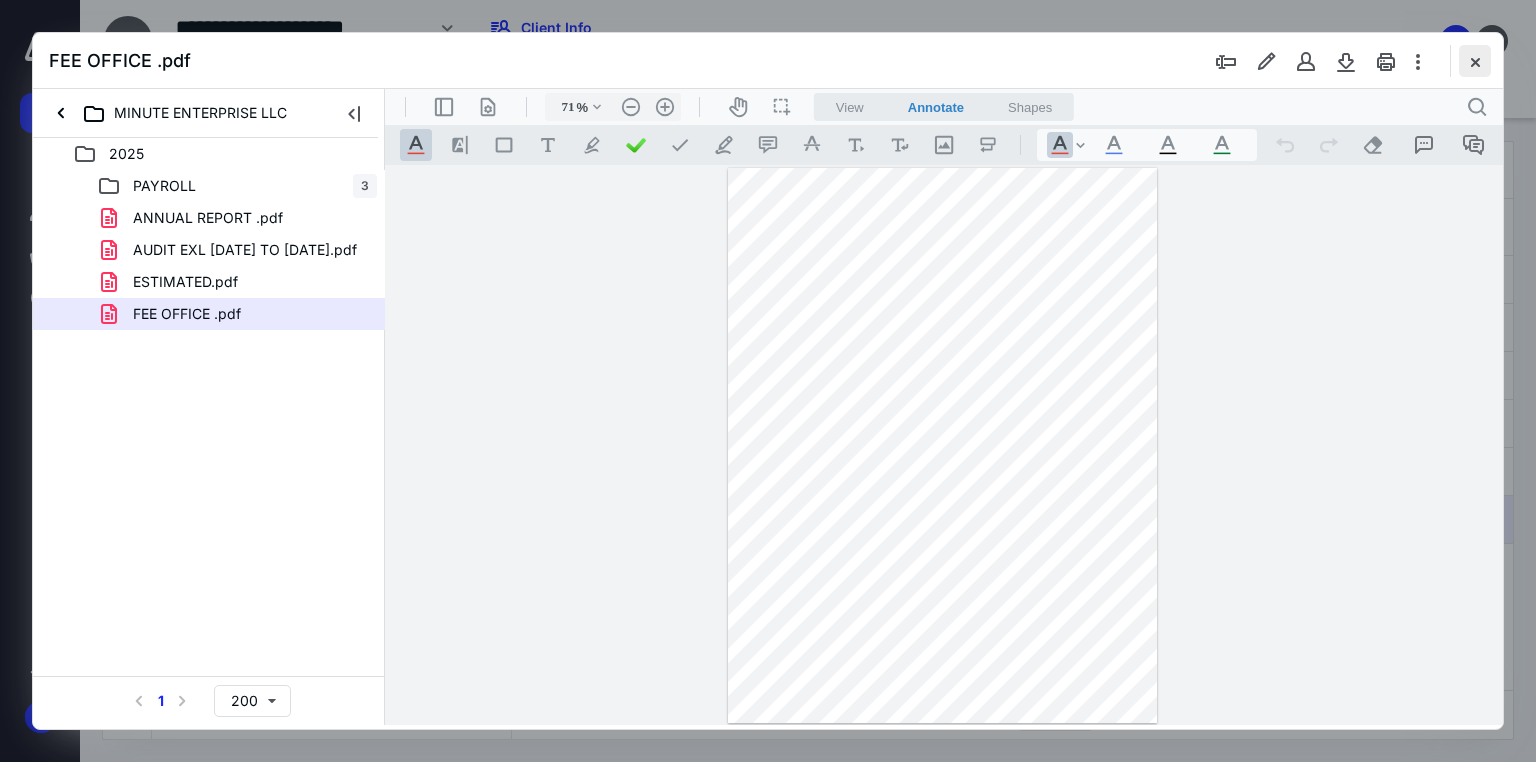 click at bounding box center [1475, 61] 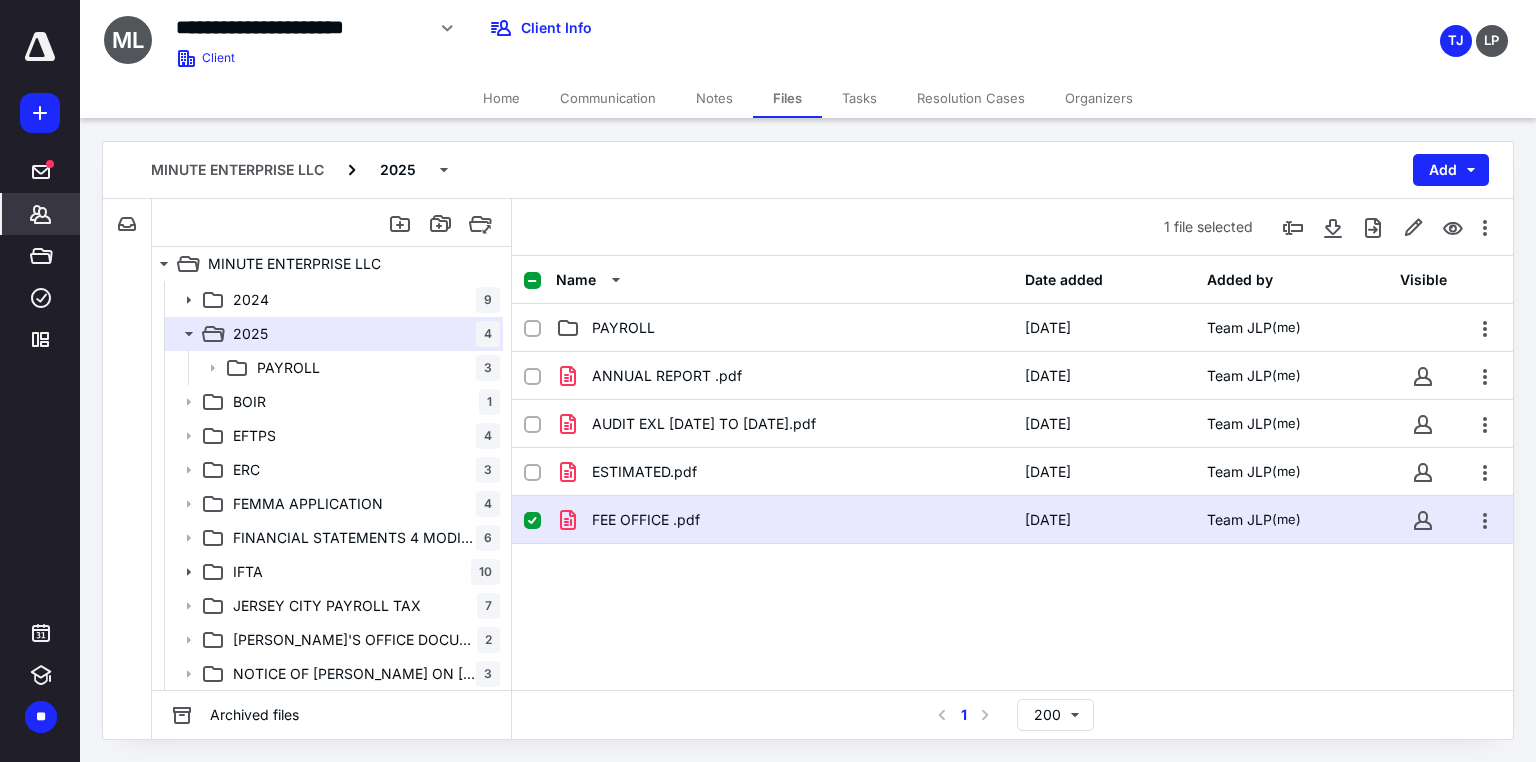 click on "*******" at bounding box center [41, 214] 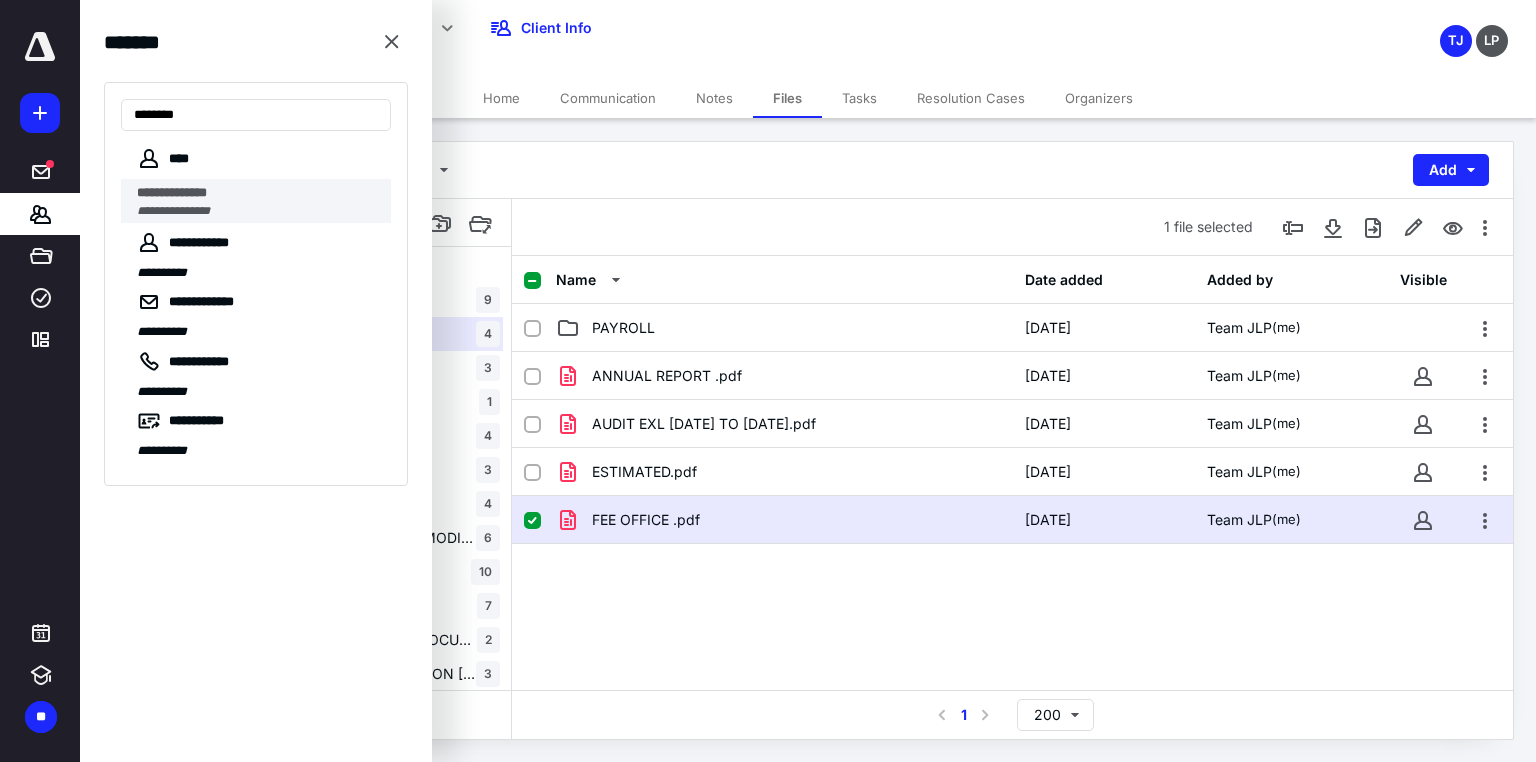 type on "*******" 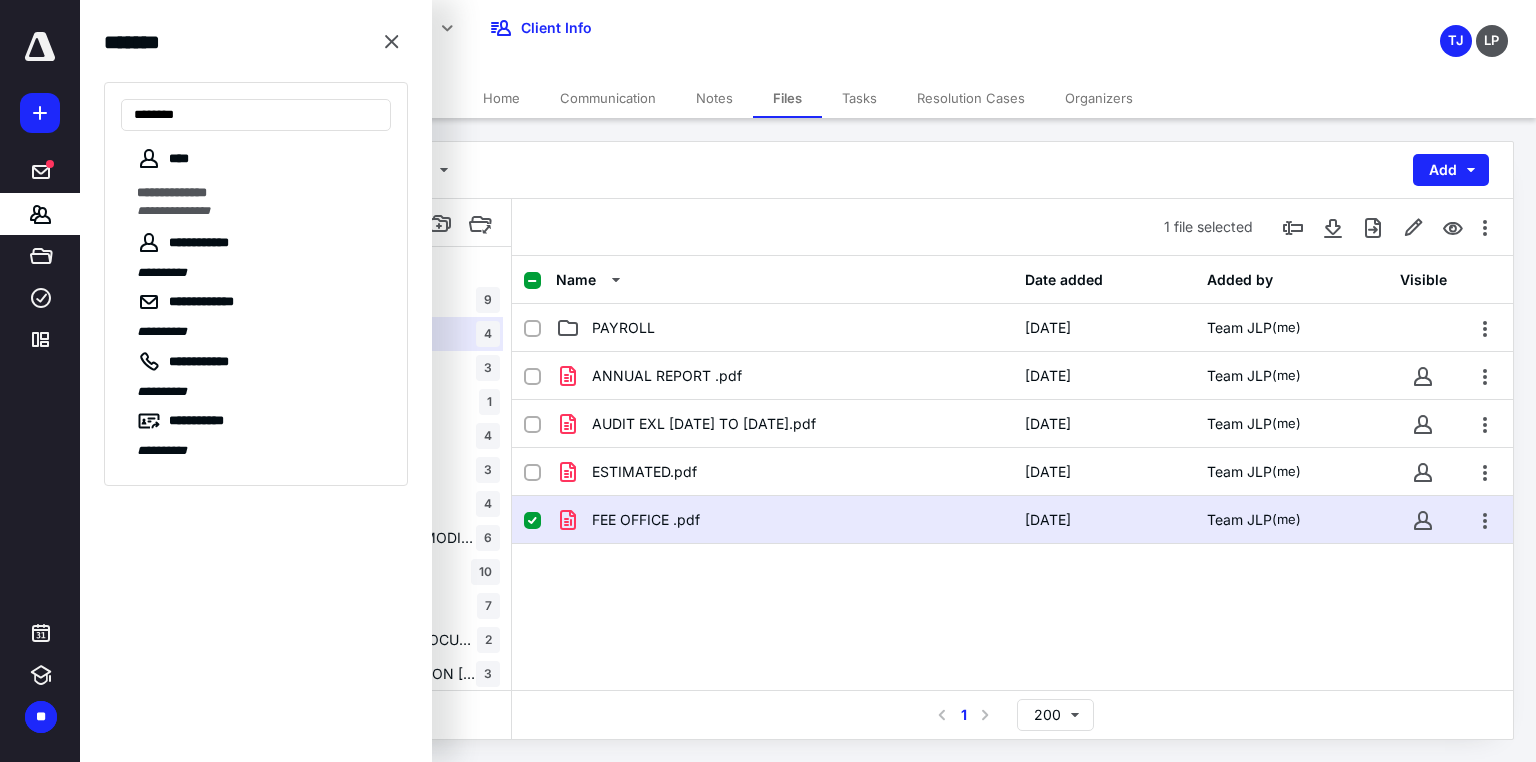 click on "******" at bounding box center [192, 192] 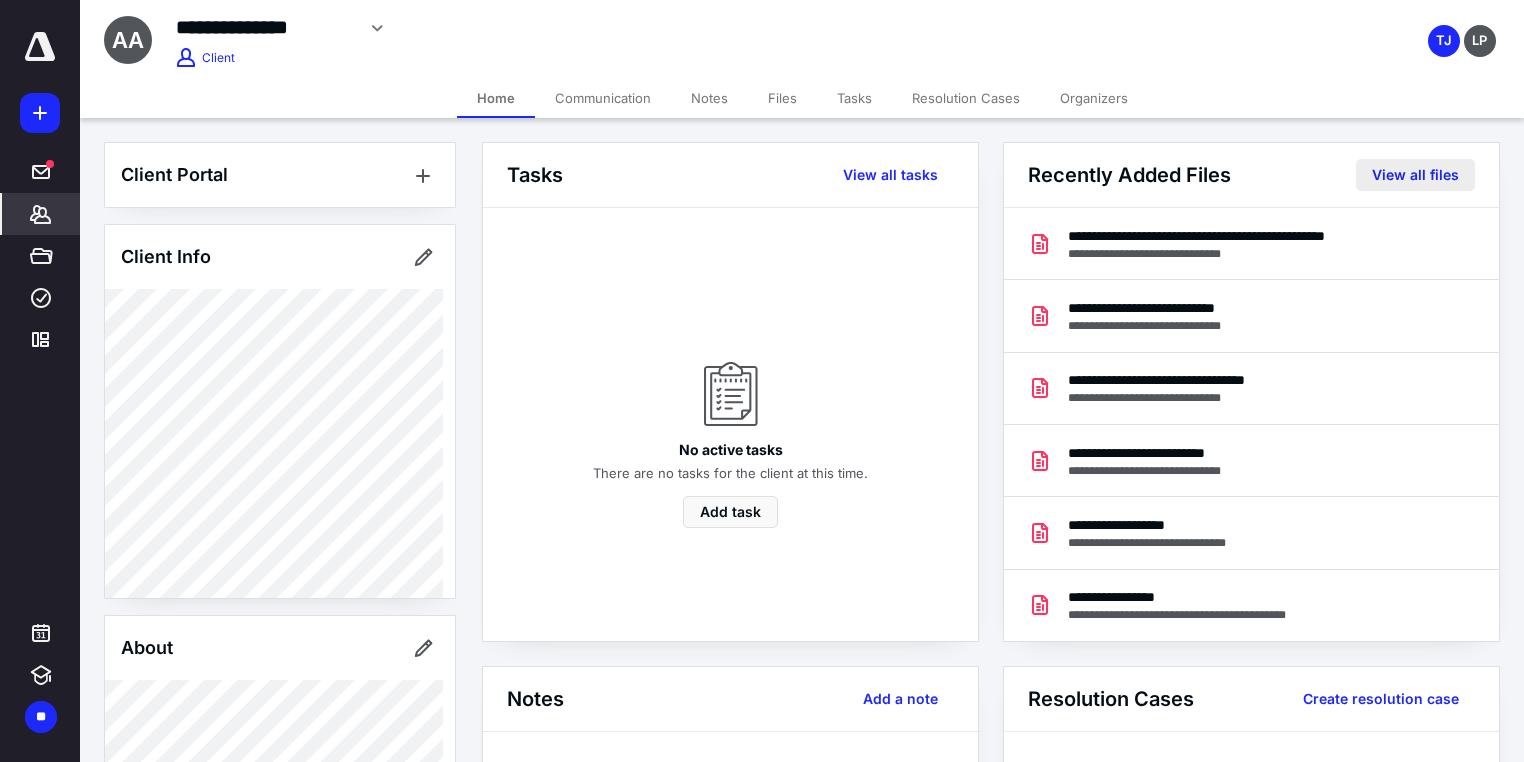 click on "View all files" at bounding box center [1415, 175] 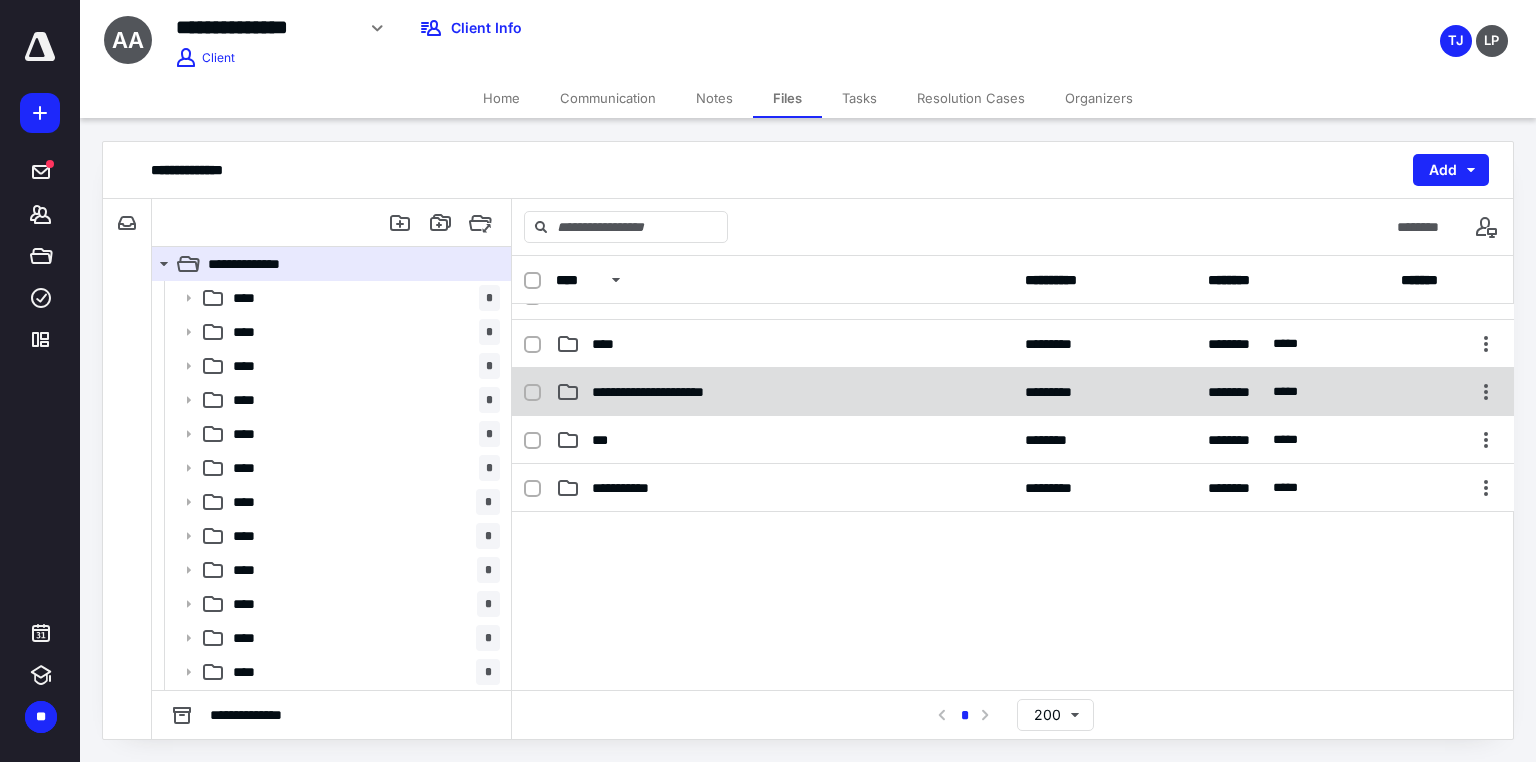 scroll, scrollTop: 1040, scrollLeft: 0, axis: vertical 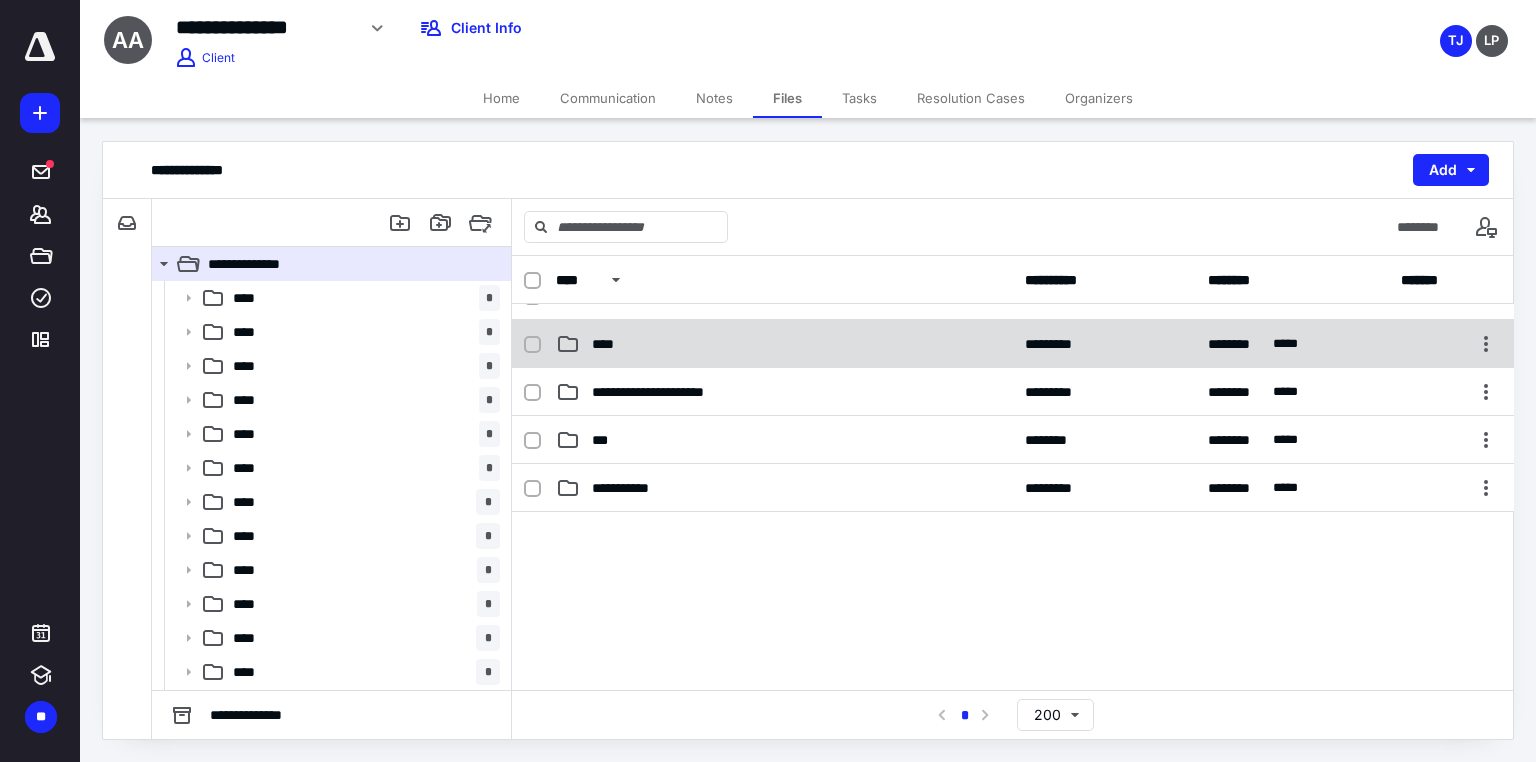 click on "****" at bounding box center [609, 344] 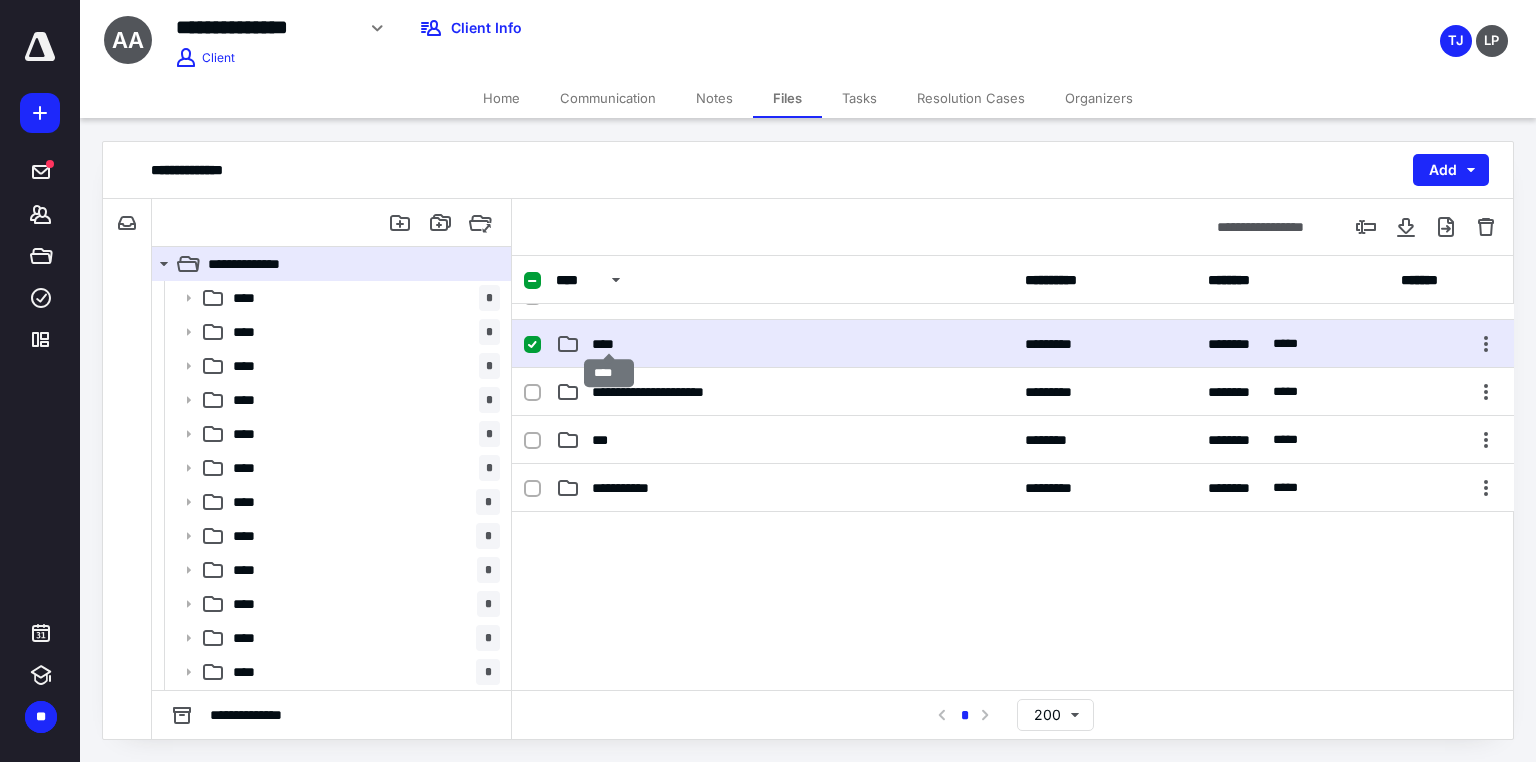 click on "****" at bounding box center [609, 344] 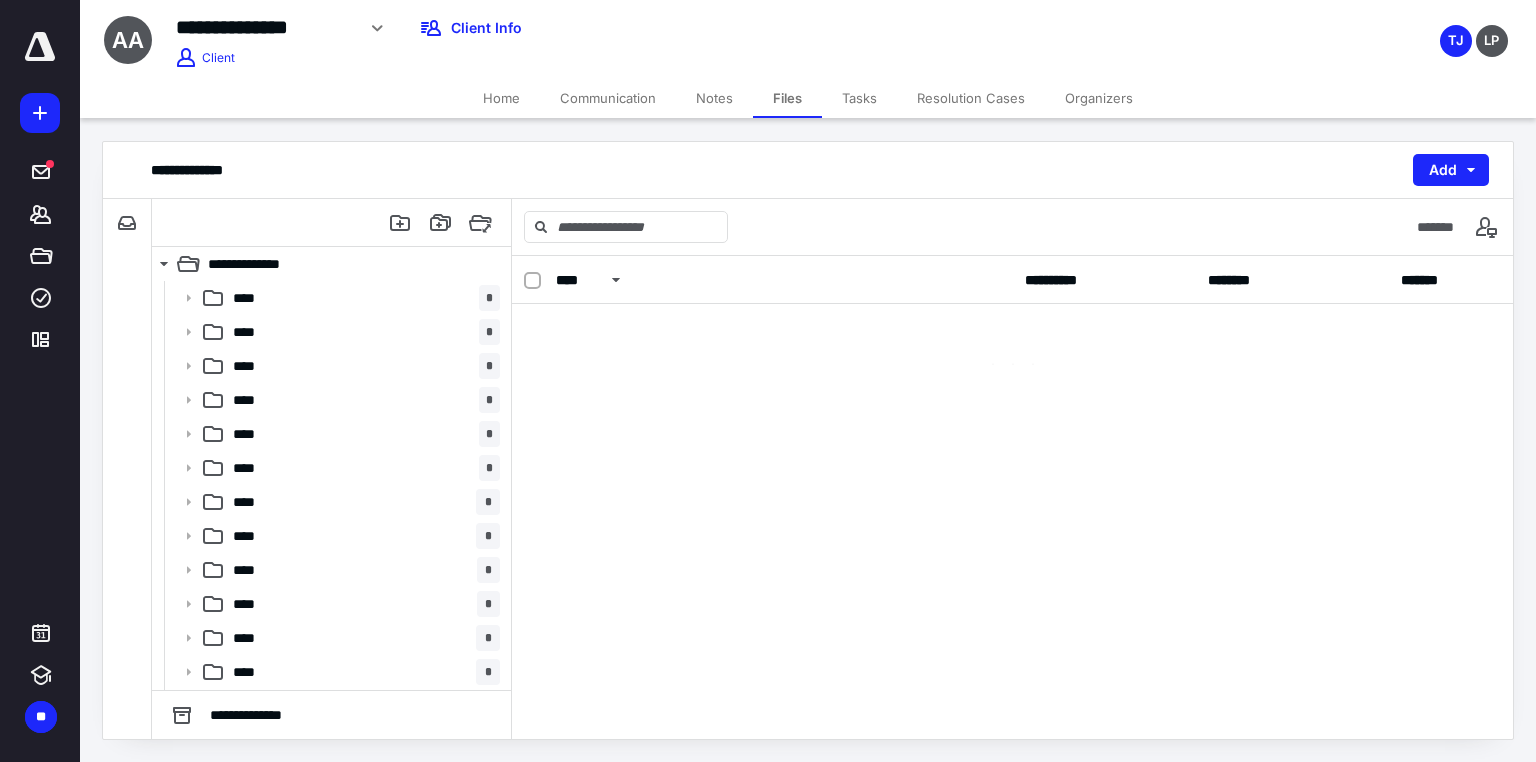 scroll, scrollTop: 0, scrollLeft: 0, axis: both 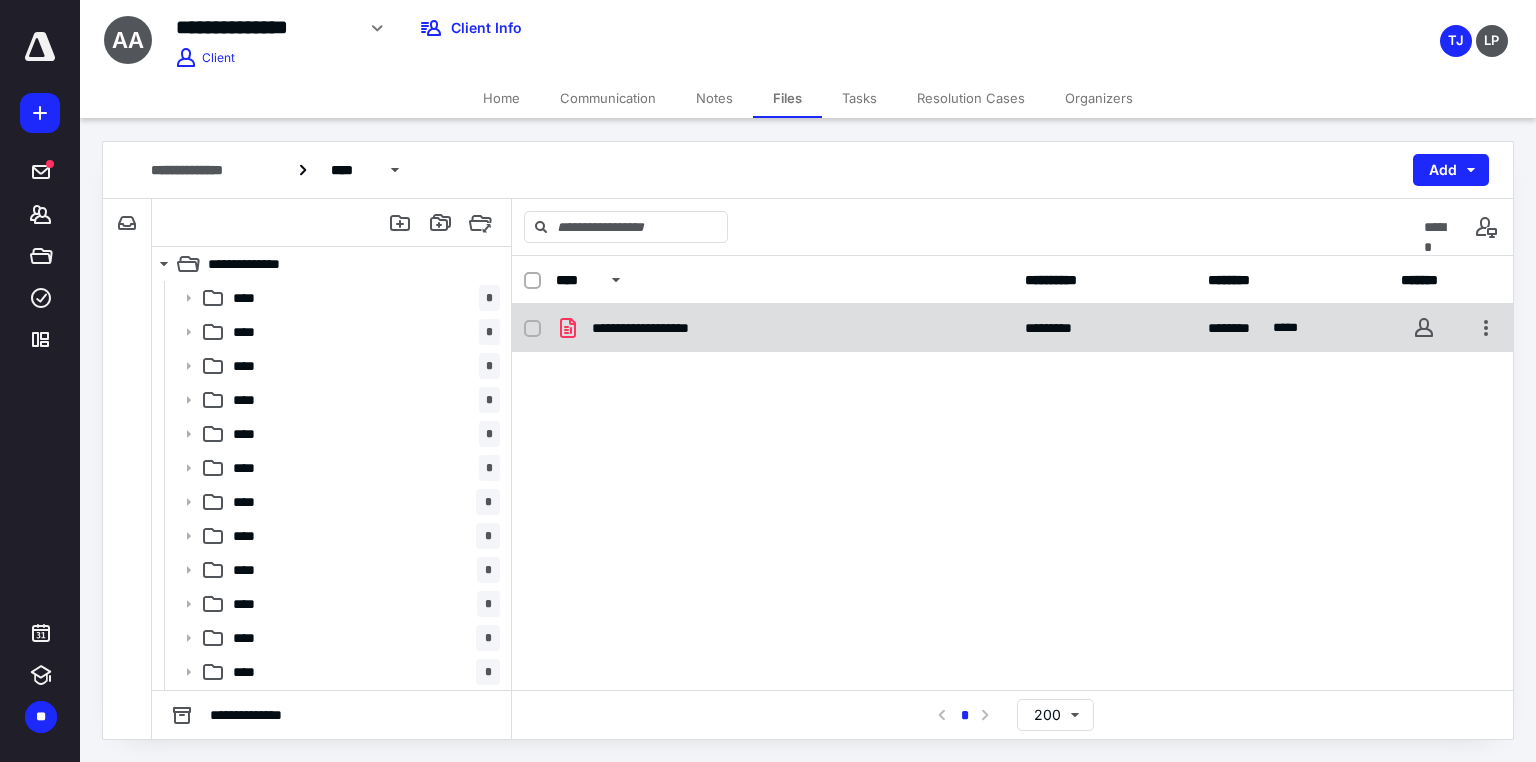 click on "**********" at bounding box center [661, 328] 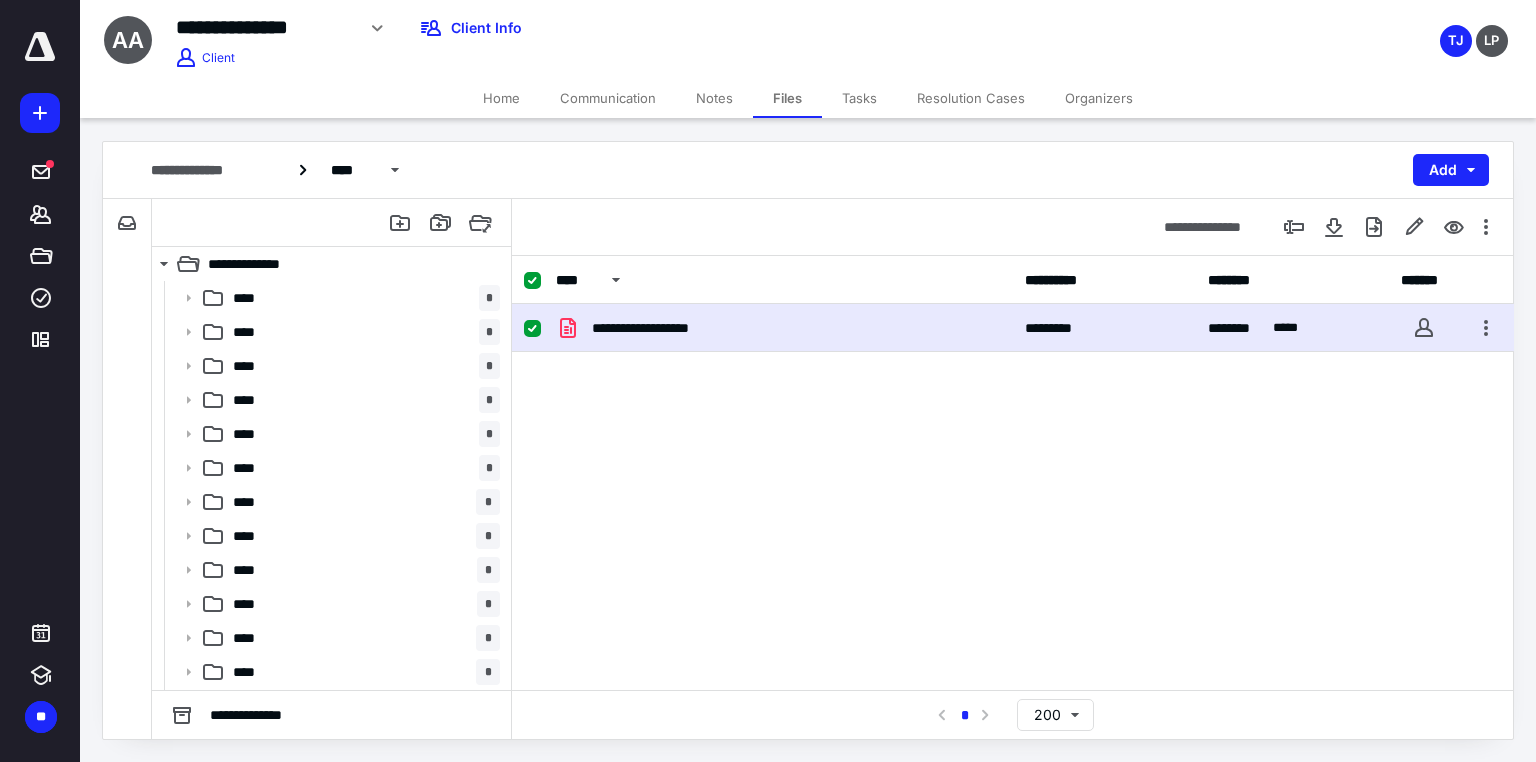 click on "**********" at bounding box center [661, 328] 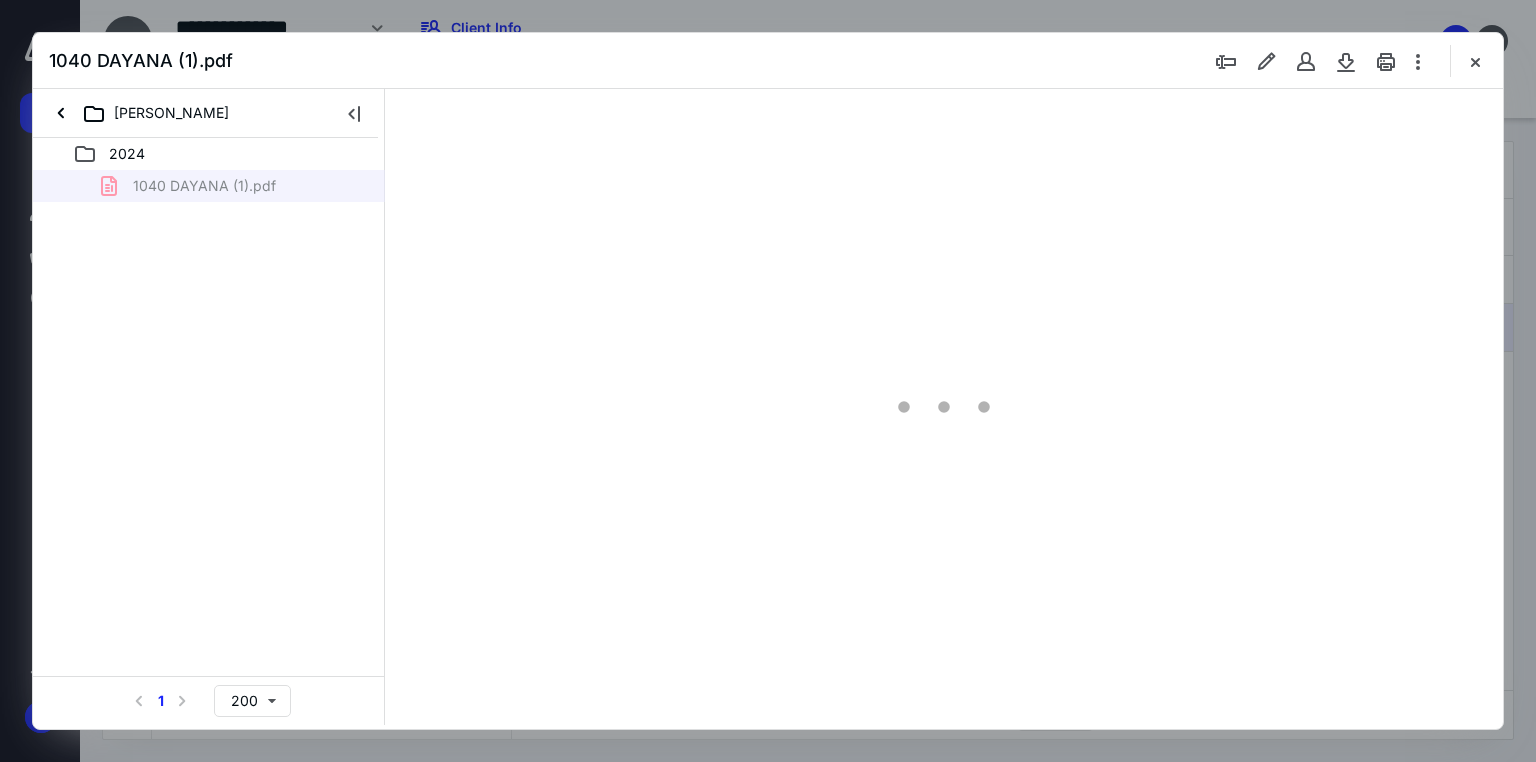 scroll, scrollTop: 0, scrollLeft: 0, axis: both 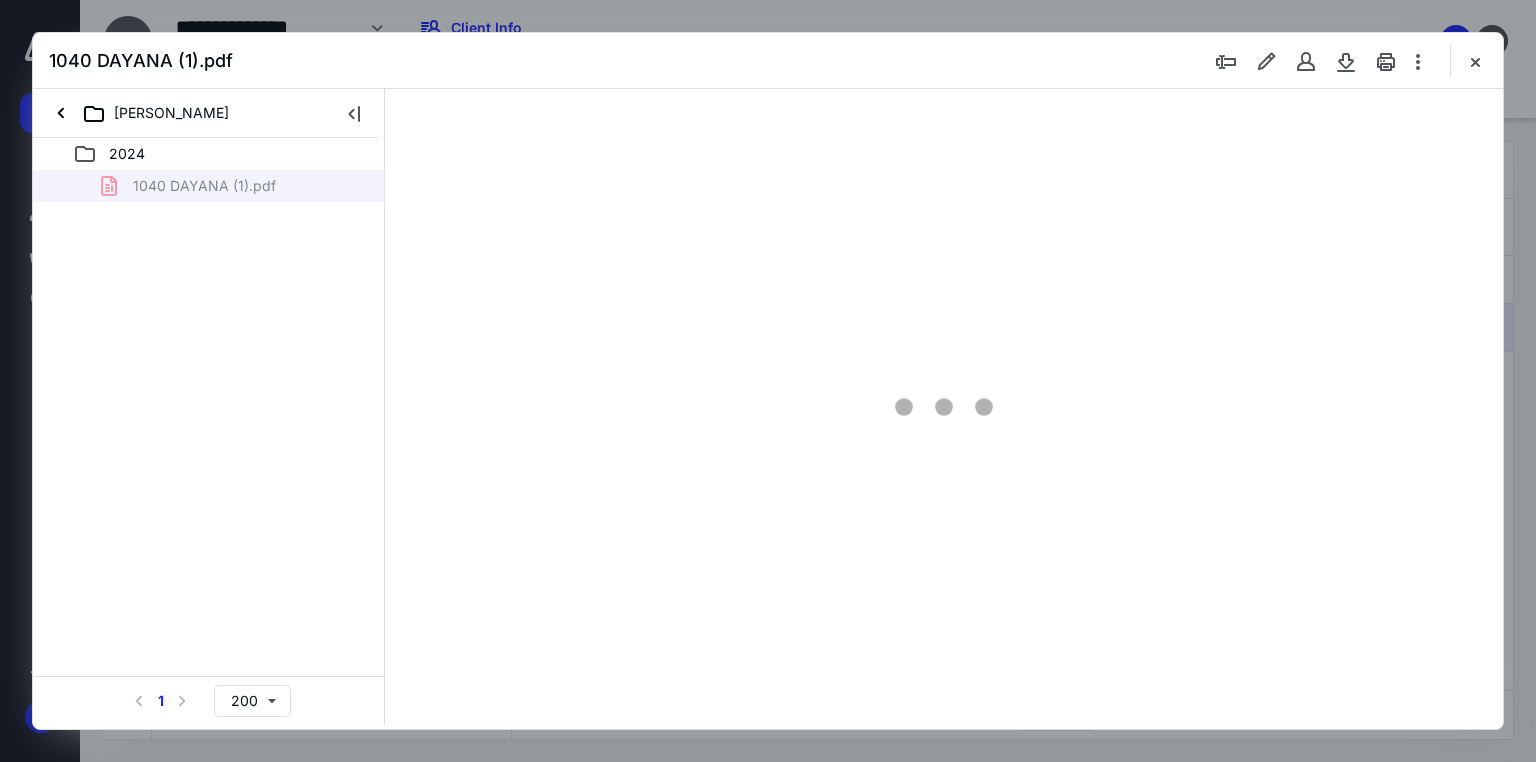 type on "71" 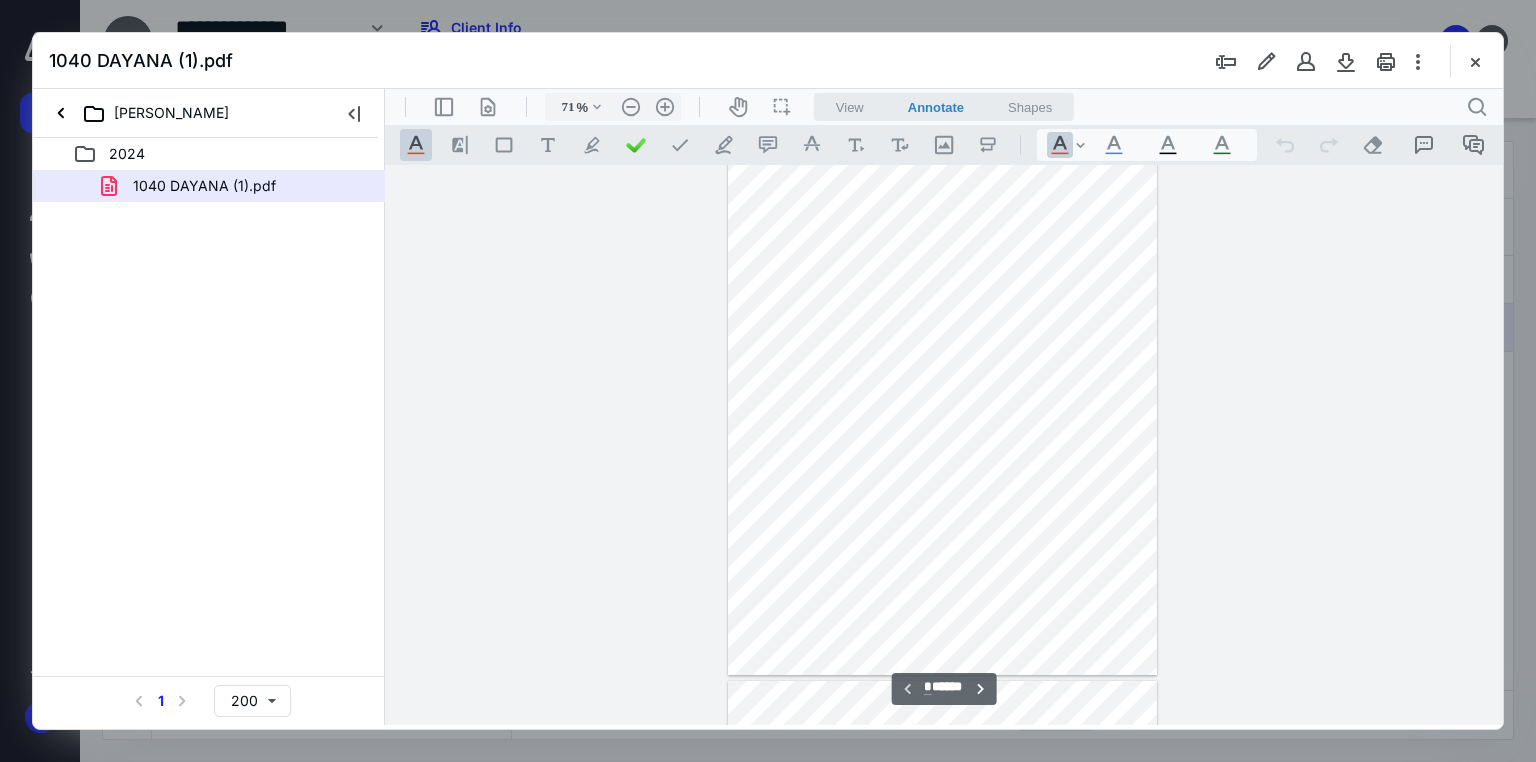 scroll, scrollTop: 0, scrollLeft: 0, axis: both 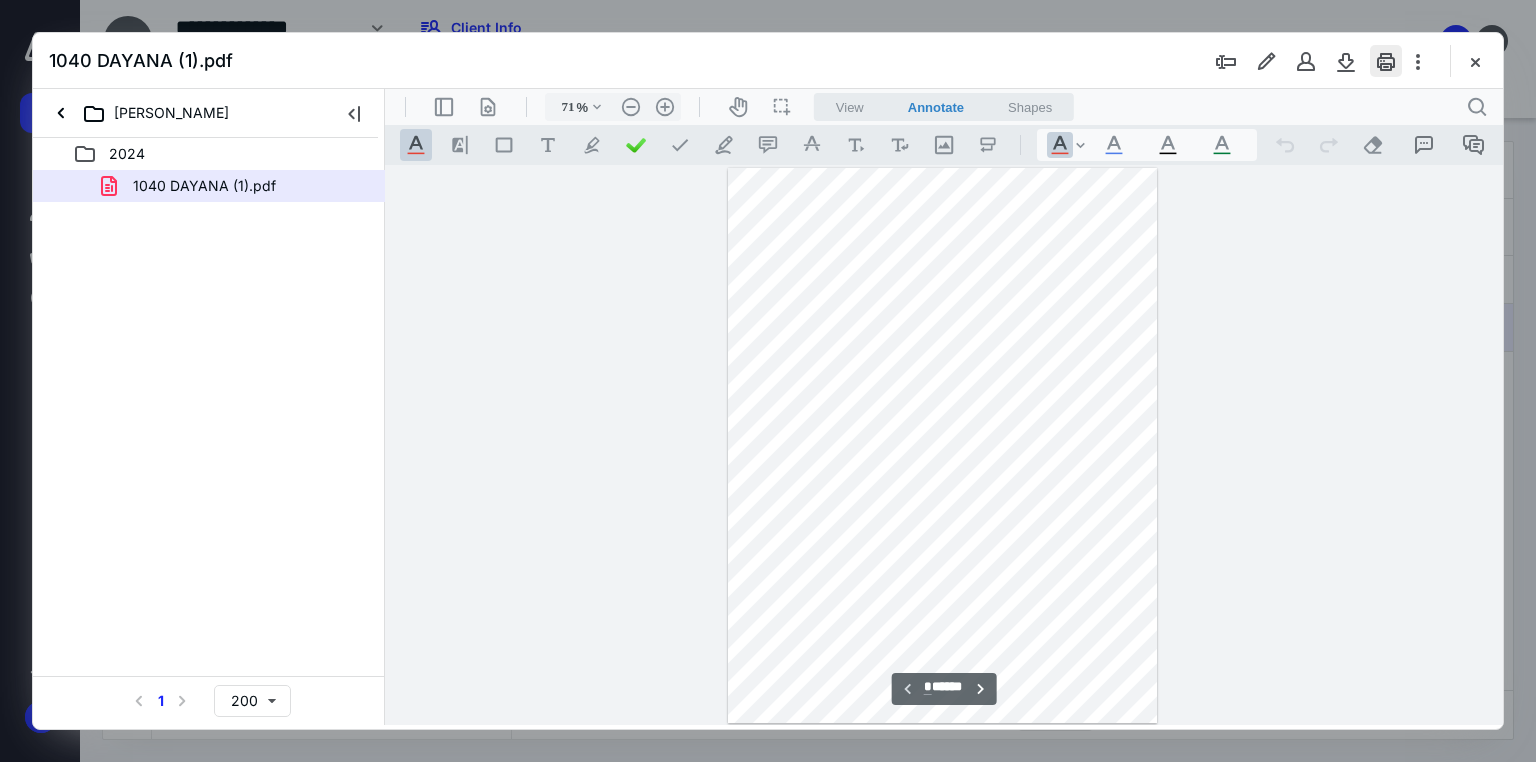 click at bounding box center (1386, 61) 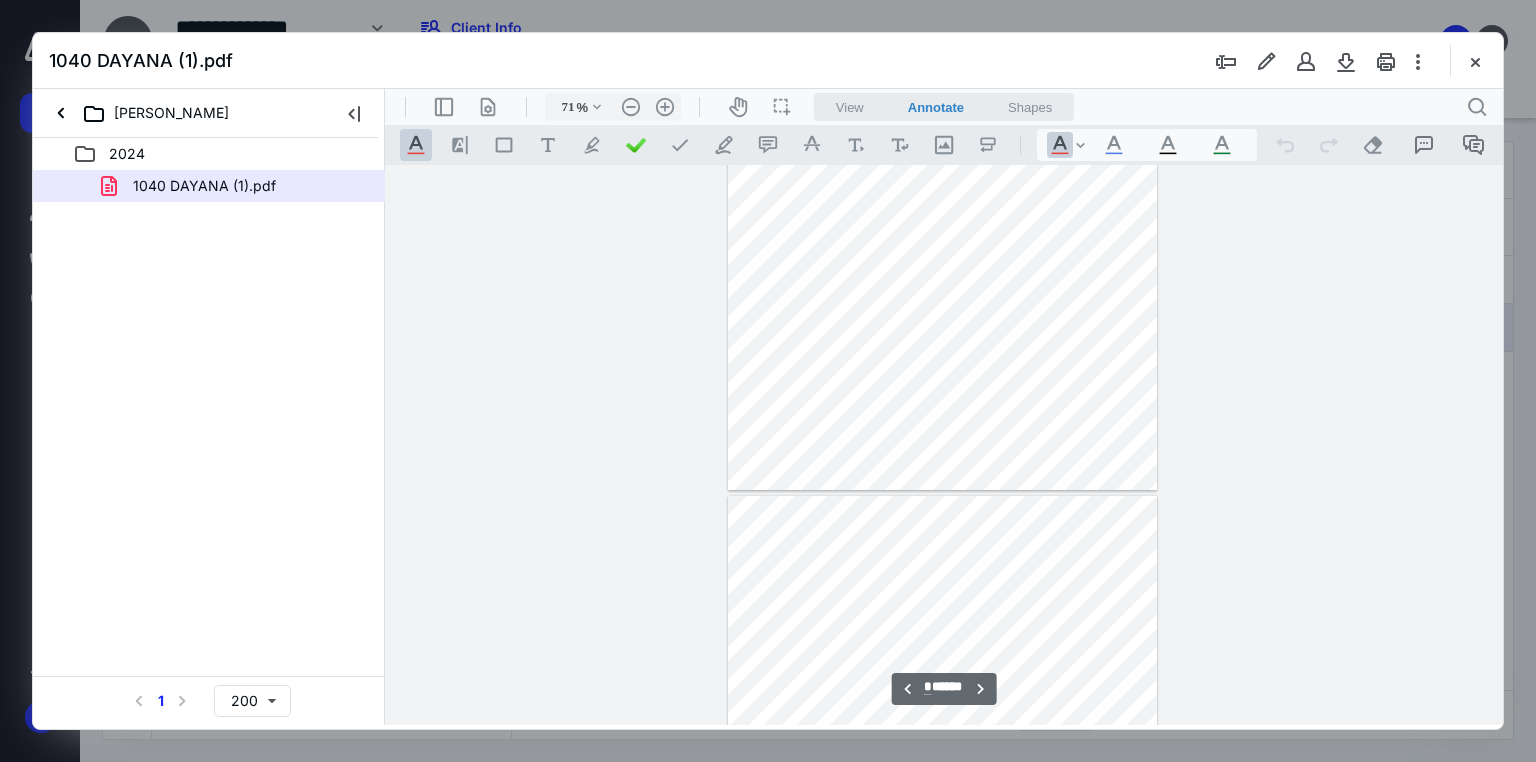 type on "*" 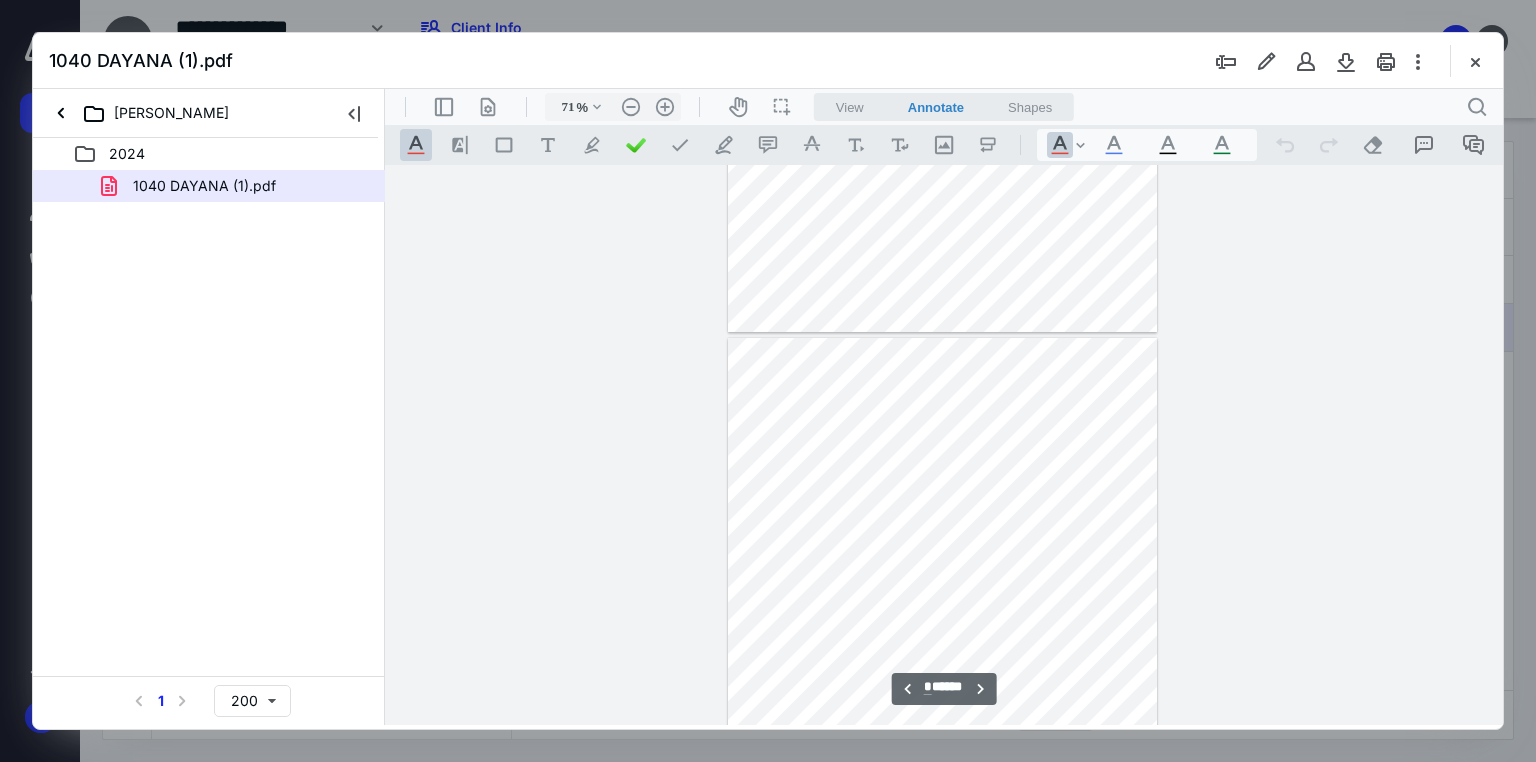 scroll, scrollTop: 960, scrollLeft: 0, axis: vertical 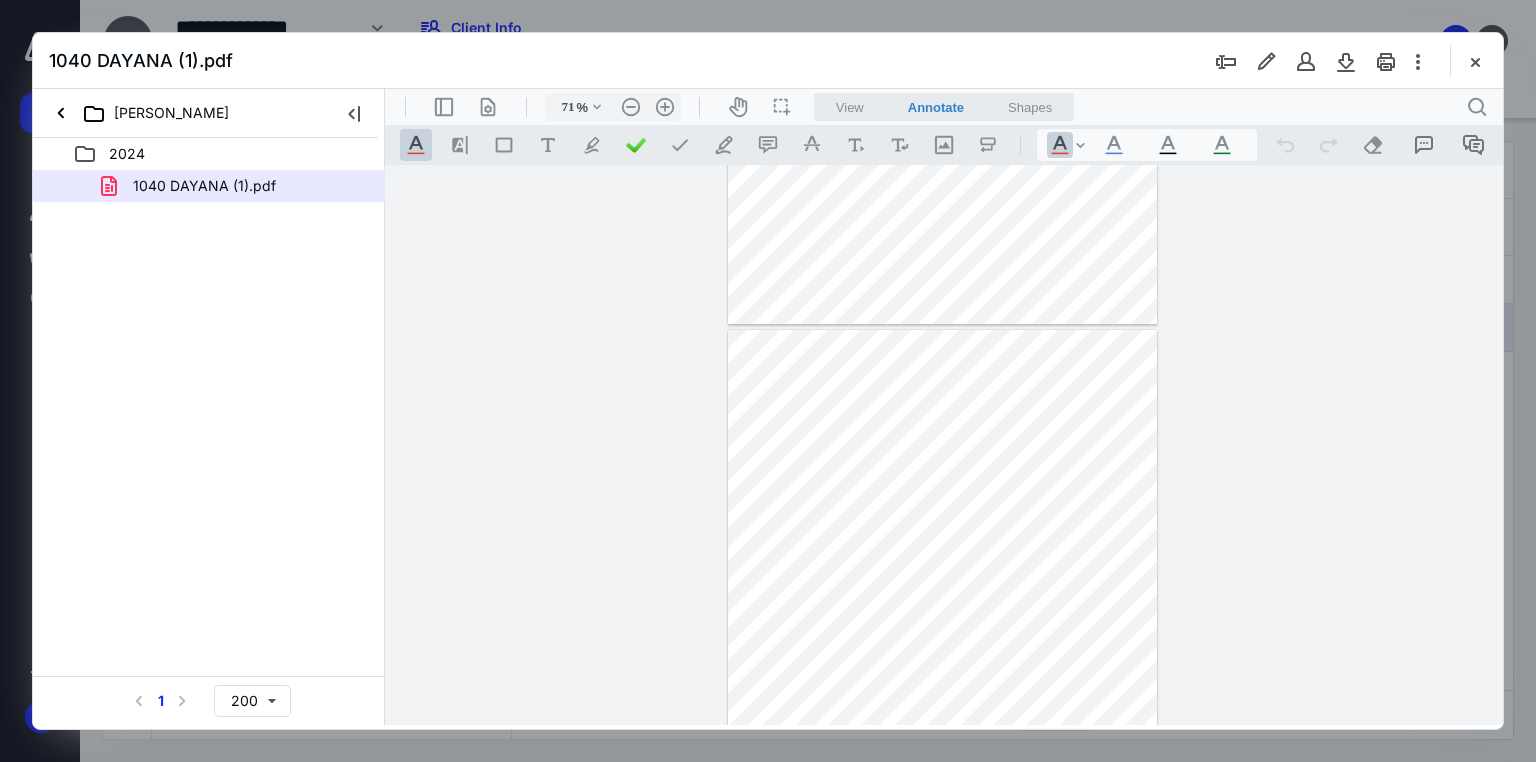 drag, startPoint x: 1468, startPoint y: 62, endPoint x: 1244, endPoint y: 191, distance: 258.48984 